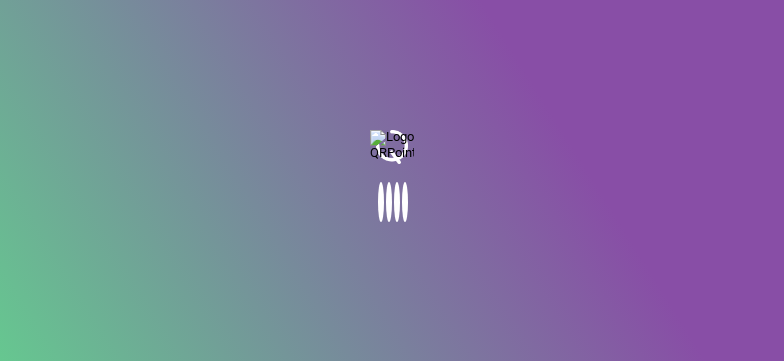 scroll, scrollTop: 0, scrollLeft: 0, axis: both 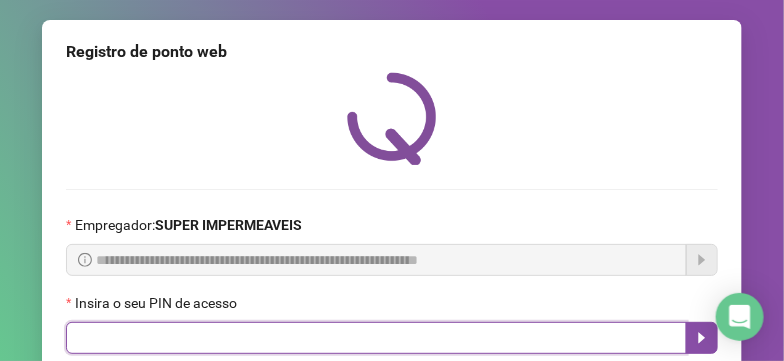 click at bounding box center (376, 338) 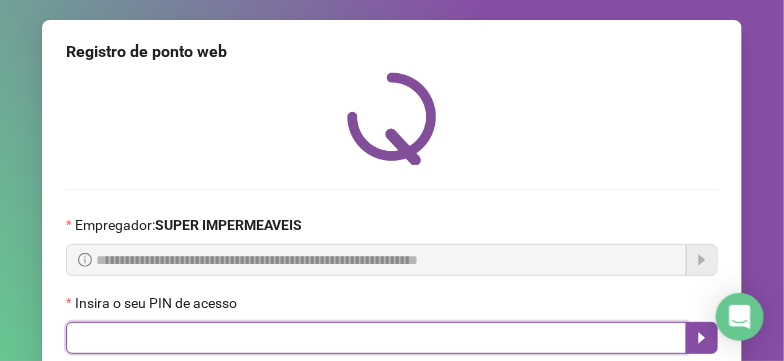 paste on "*****" 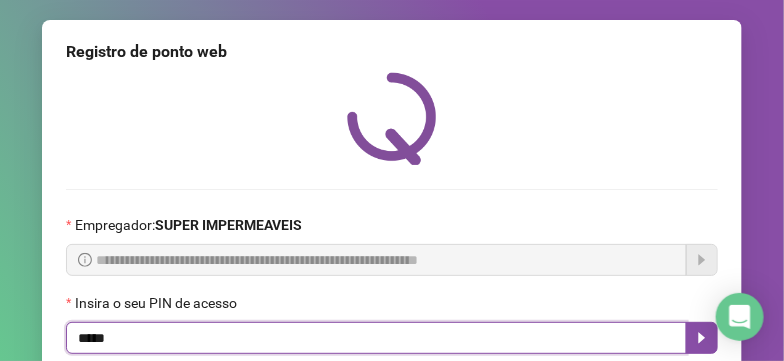 type on "*****" 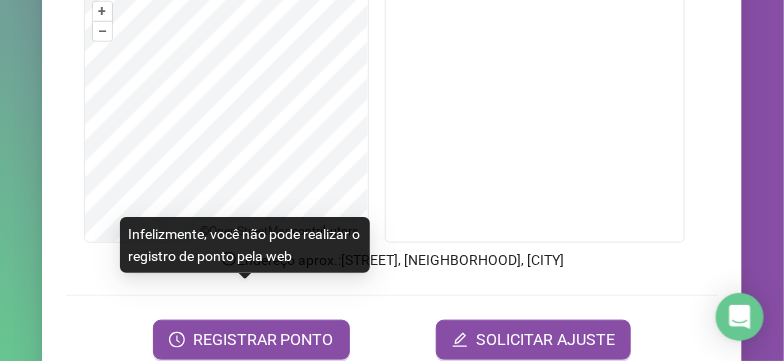 scroll, scrollTop: 418, scrollLeft: 0, axis: vertical 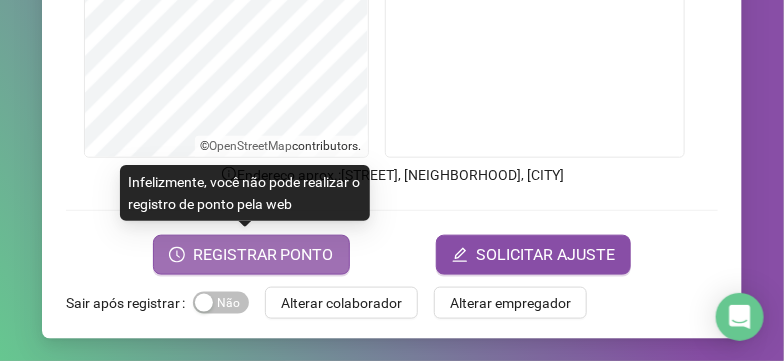 click on "REGISTRAR PONTO" at bounding box center [263, 255] 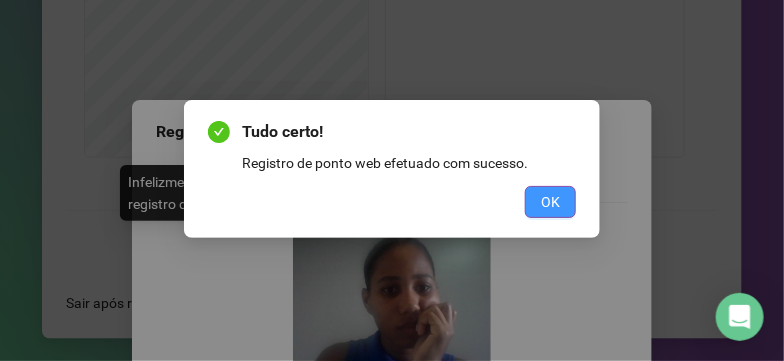 click on "OK" at bounding box center (550, 202) 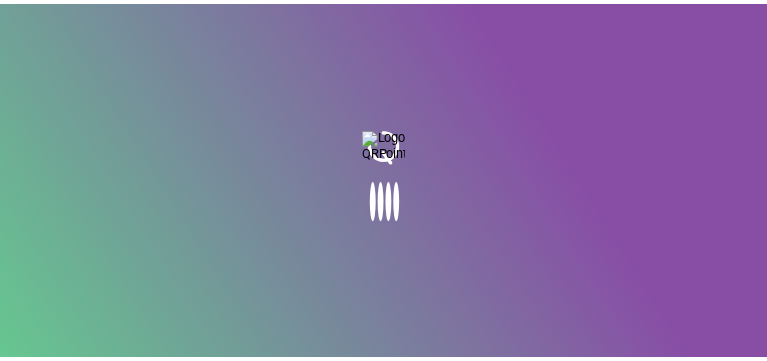 scroll, scrollTop: 0, scrollLeft: 0, axis: both 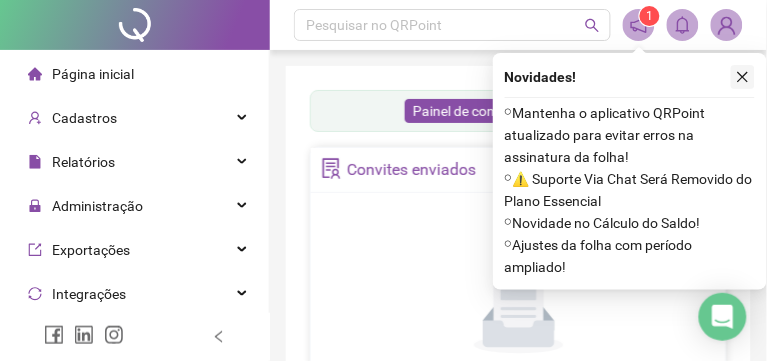 click 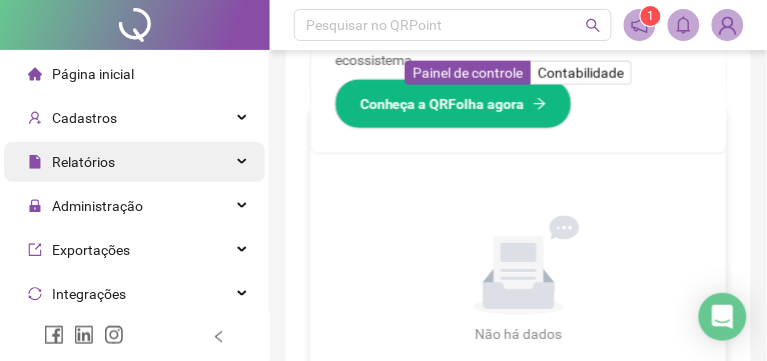 scroll, scrollTop: 738, scrollLeft: 0, axis: vertical 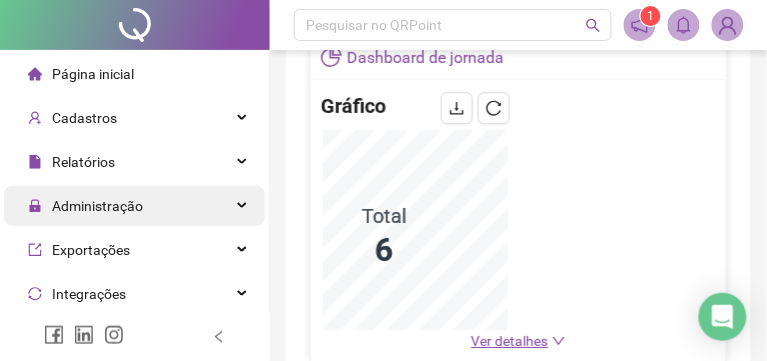 click on "Administração" at bounding box center [134, 206] 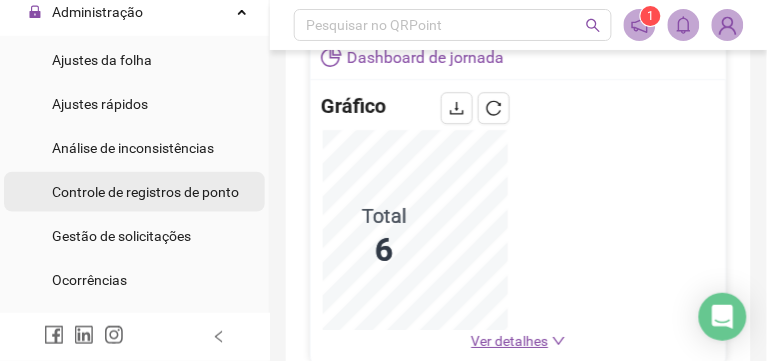 scroll, scrollTop: 222, scrollLeft: 0, axis: vertical 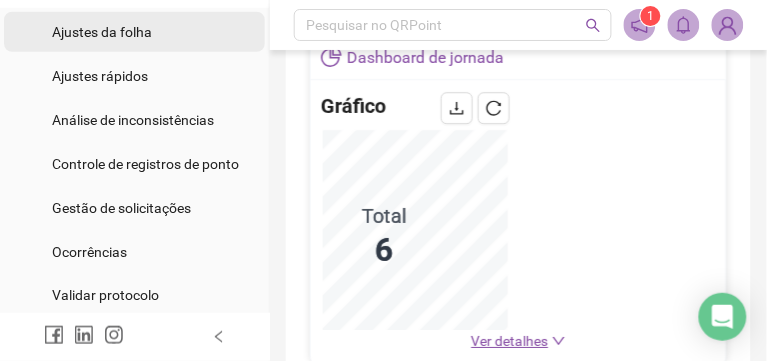 click on "Ajustes da folha" at bounding box center (102, 32) 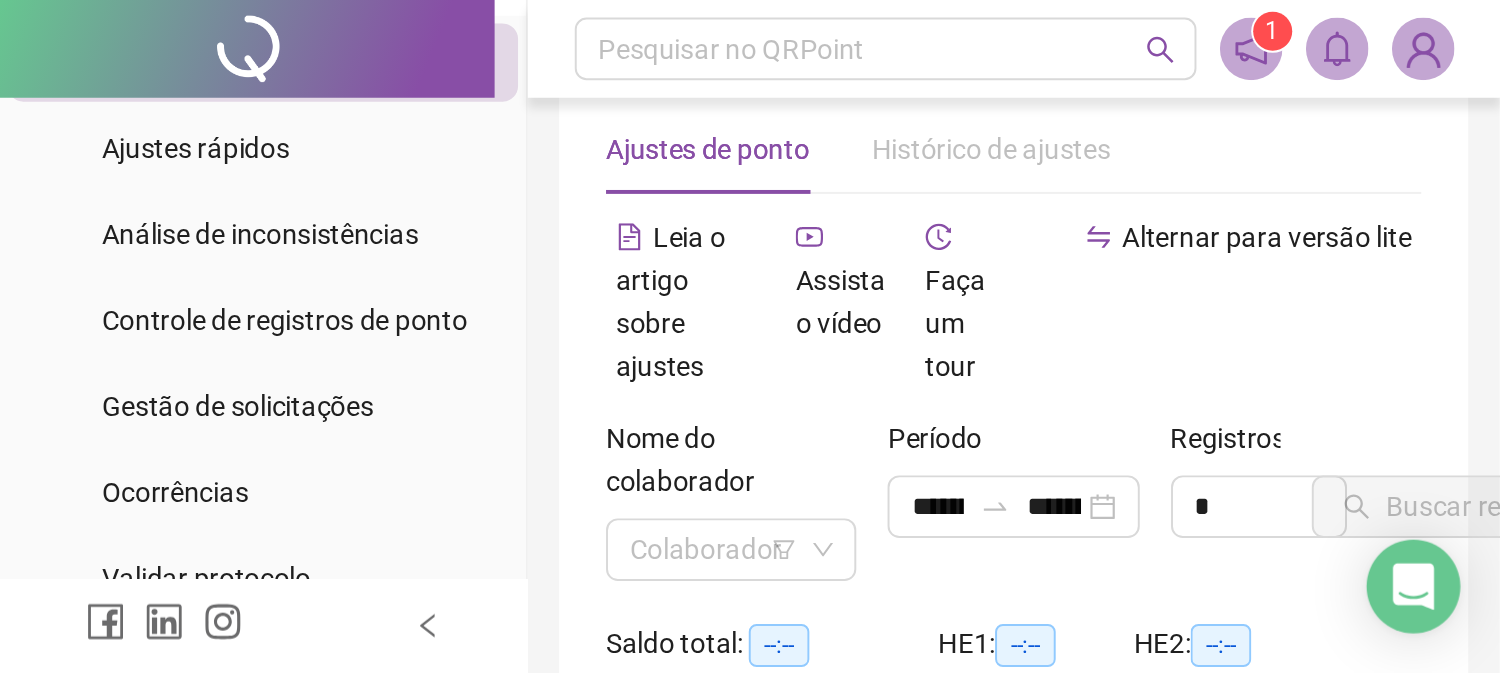scroll, scrollTop: 0, scrollLeft: 0, axis: both 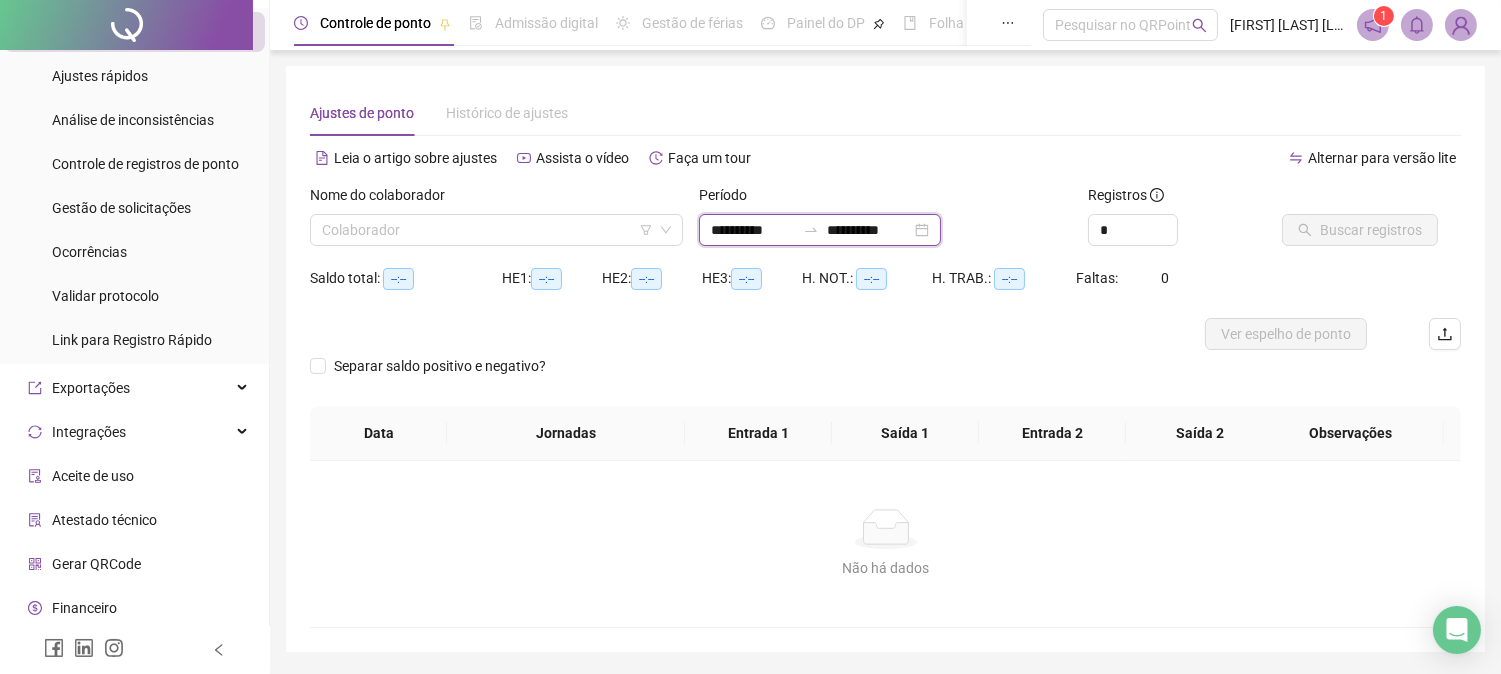click on "**********" at bounding box center [753, 230] 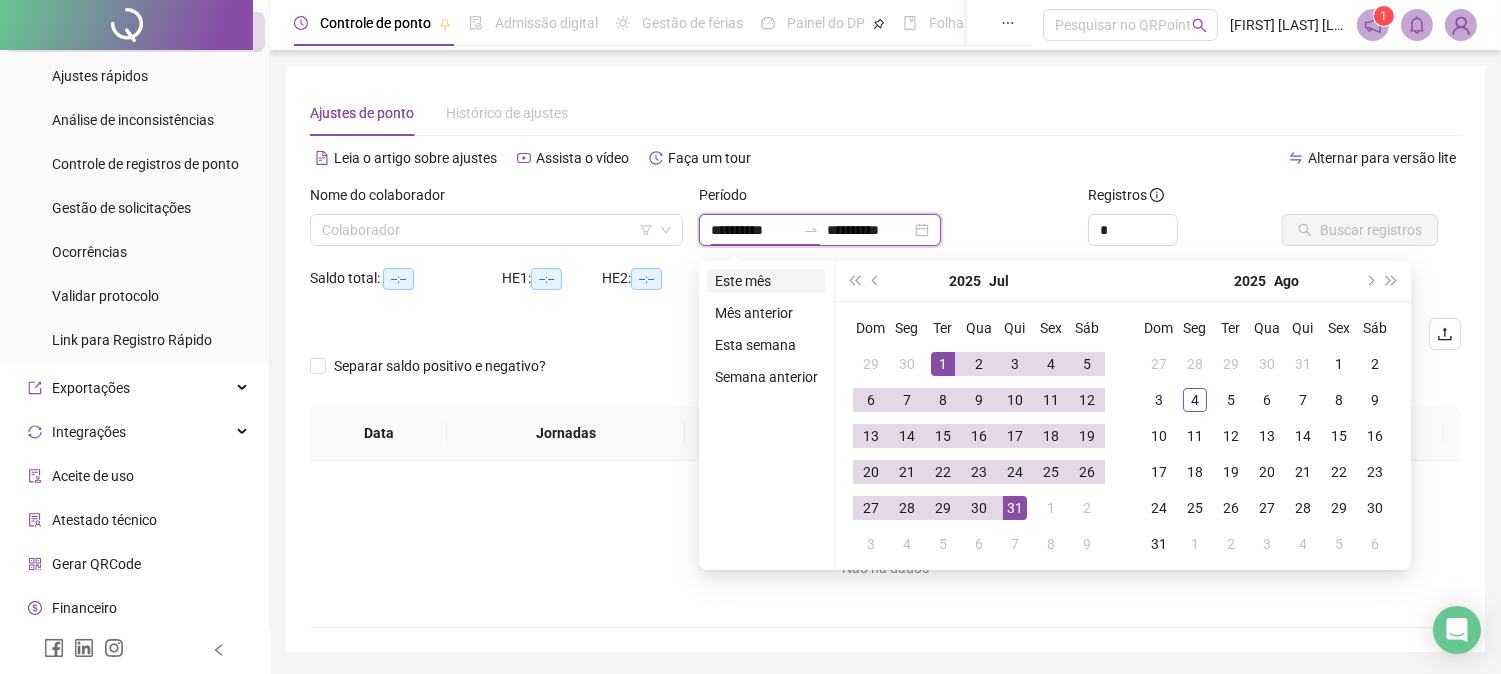 type on "**********" 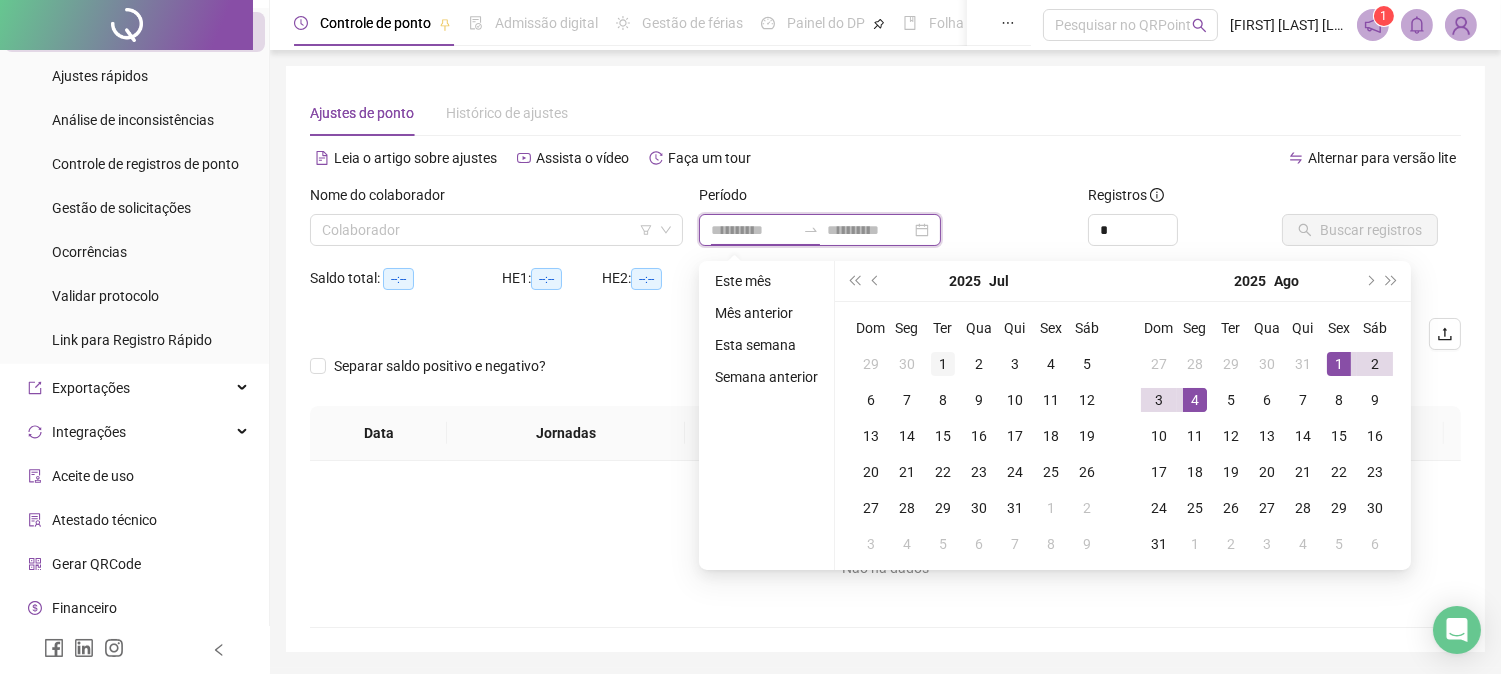 type on "**********" 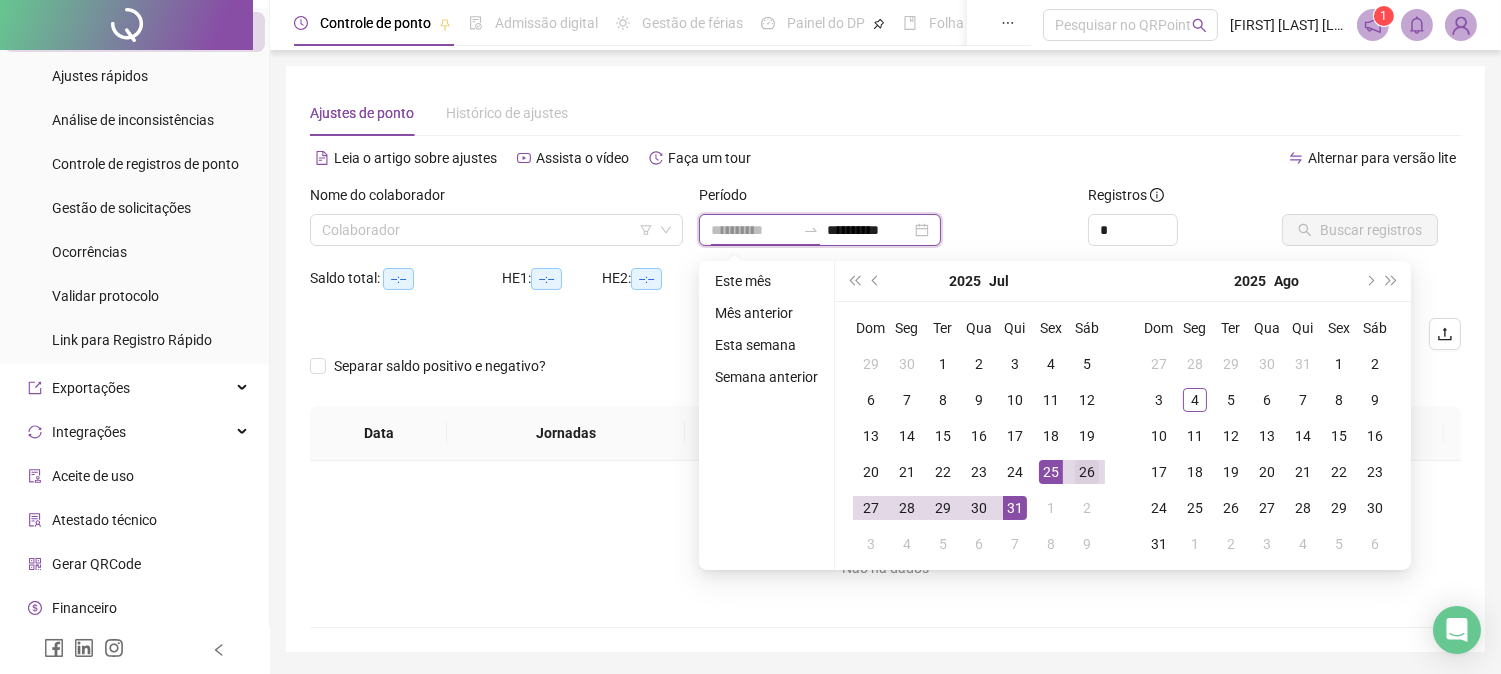 type on "**********" 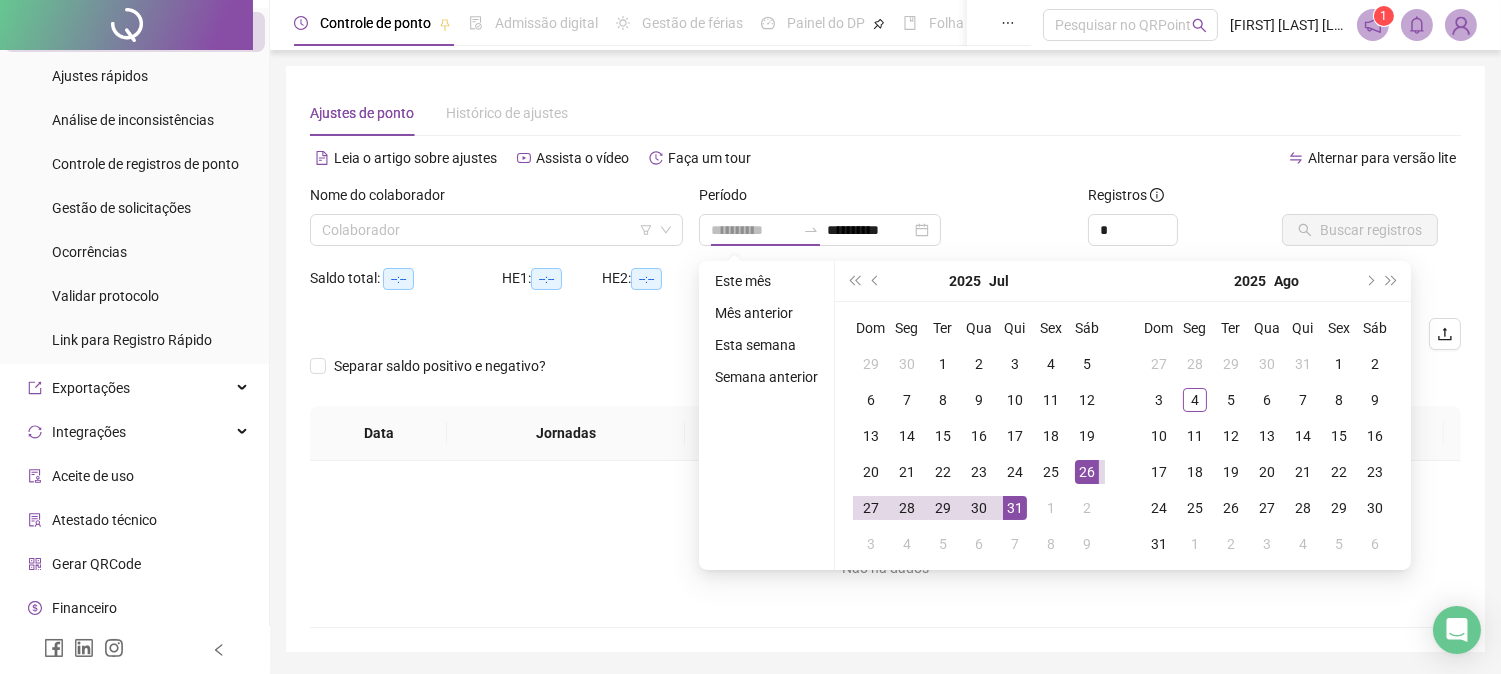 click on "26" at bounding box center [1087, 472] 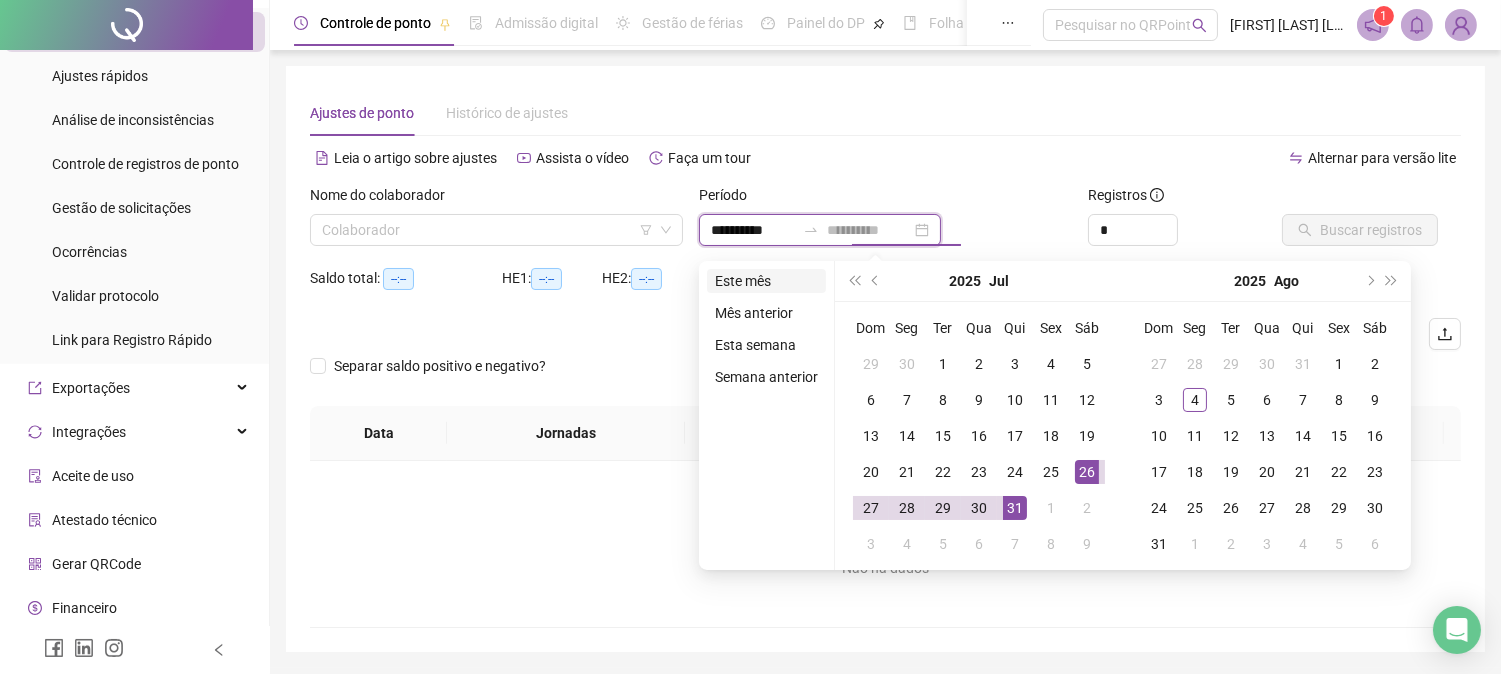 type on "**********" 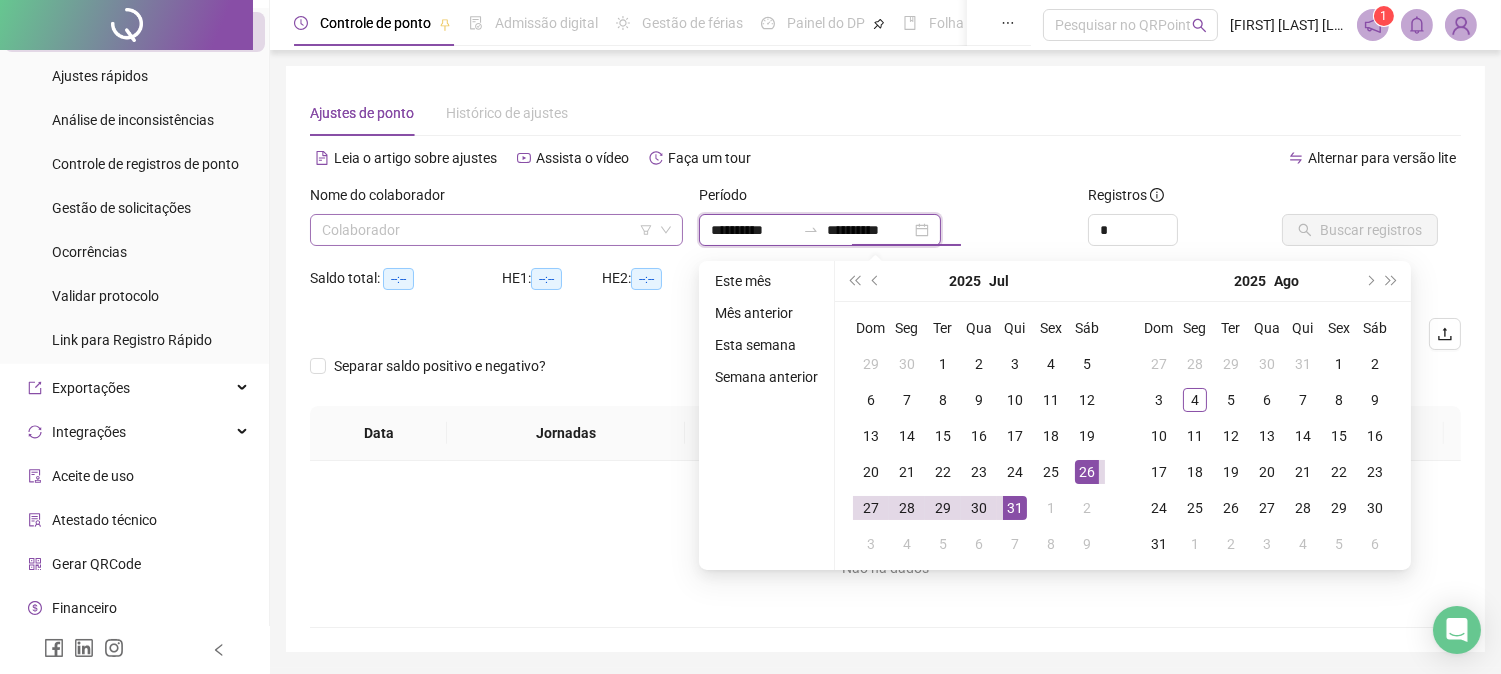 type on "**********" 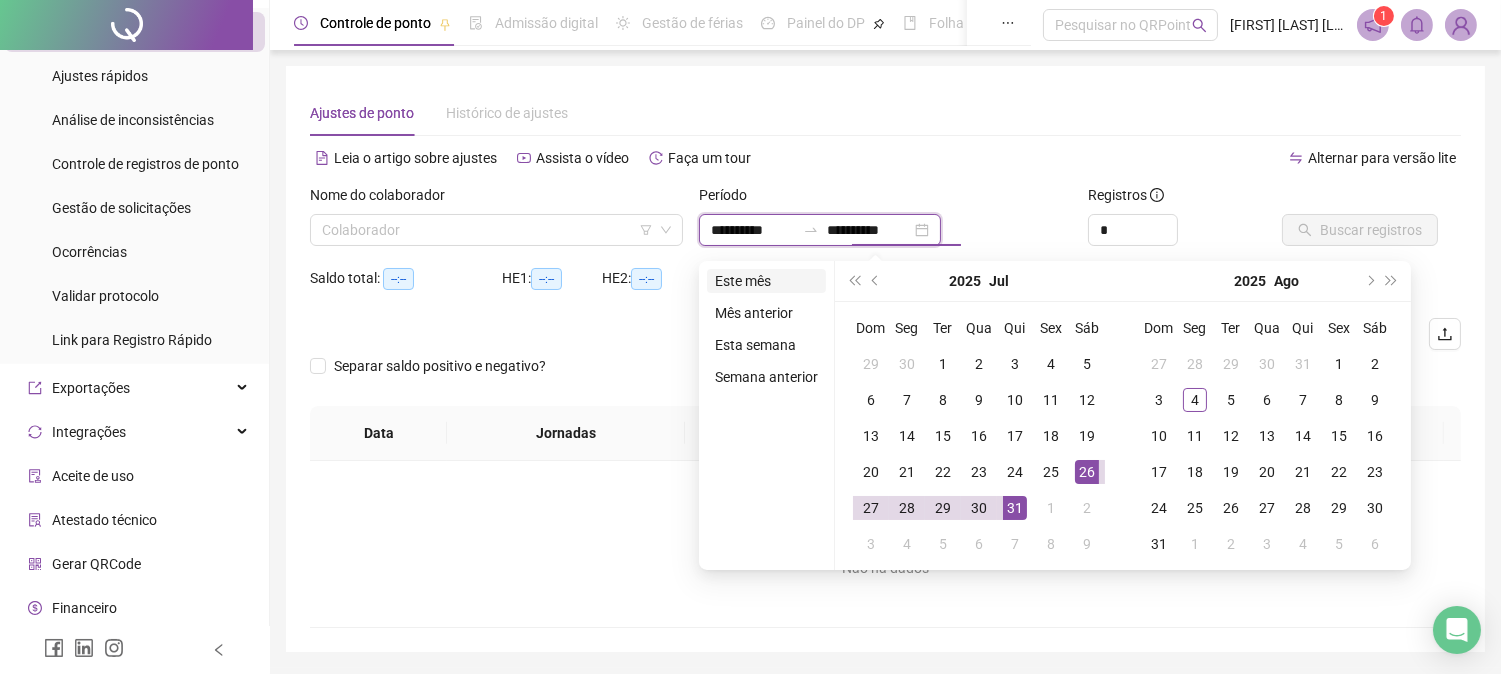 type on "**********" 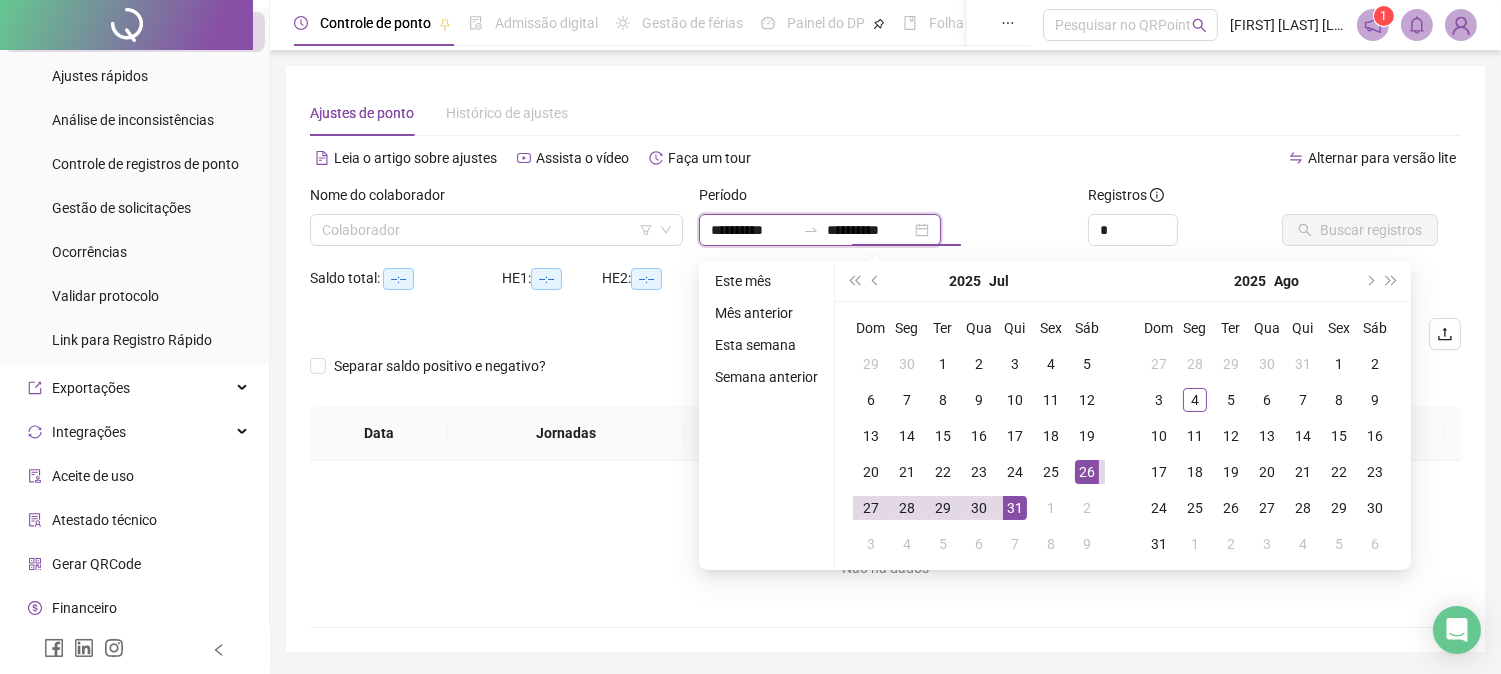 type on "**********" 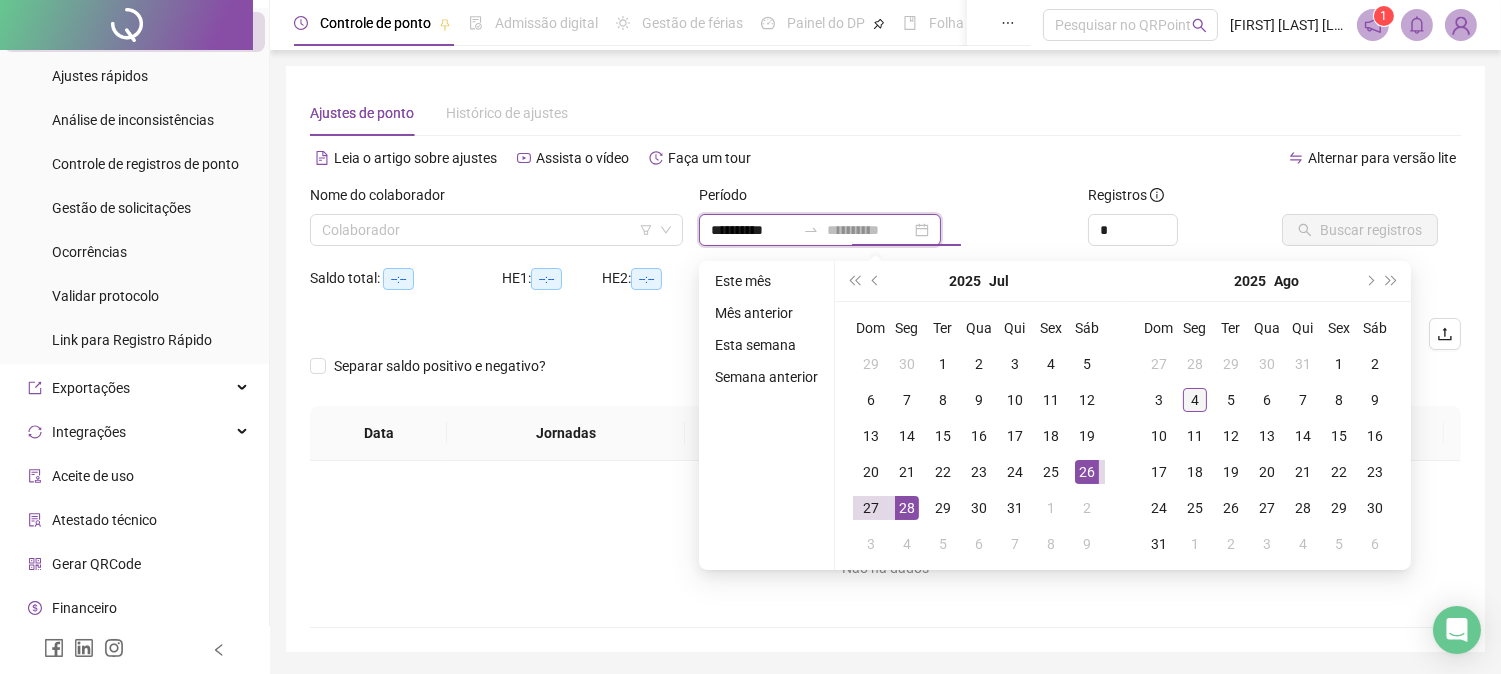 type on "**********" 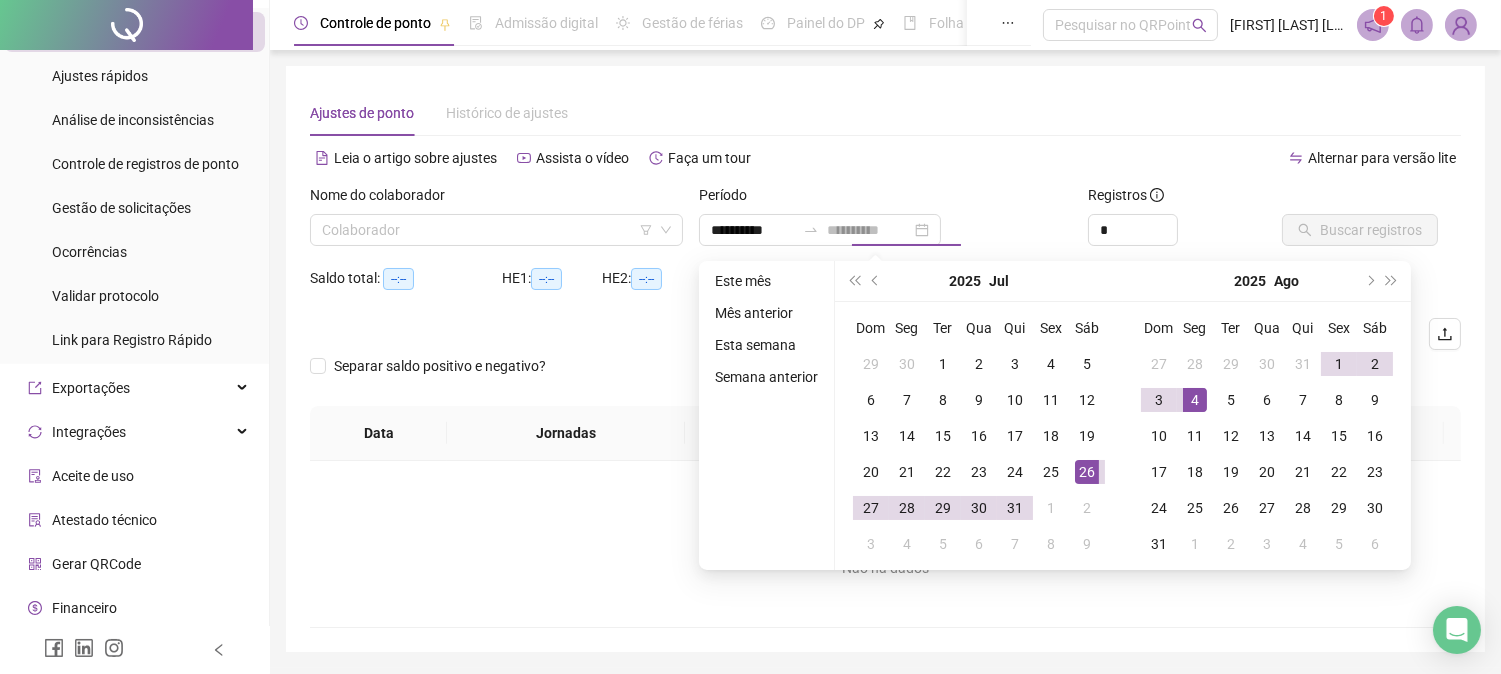 click on "4" at bounding box center (1195, 400) 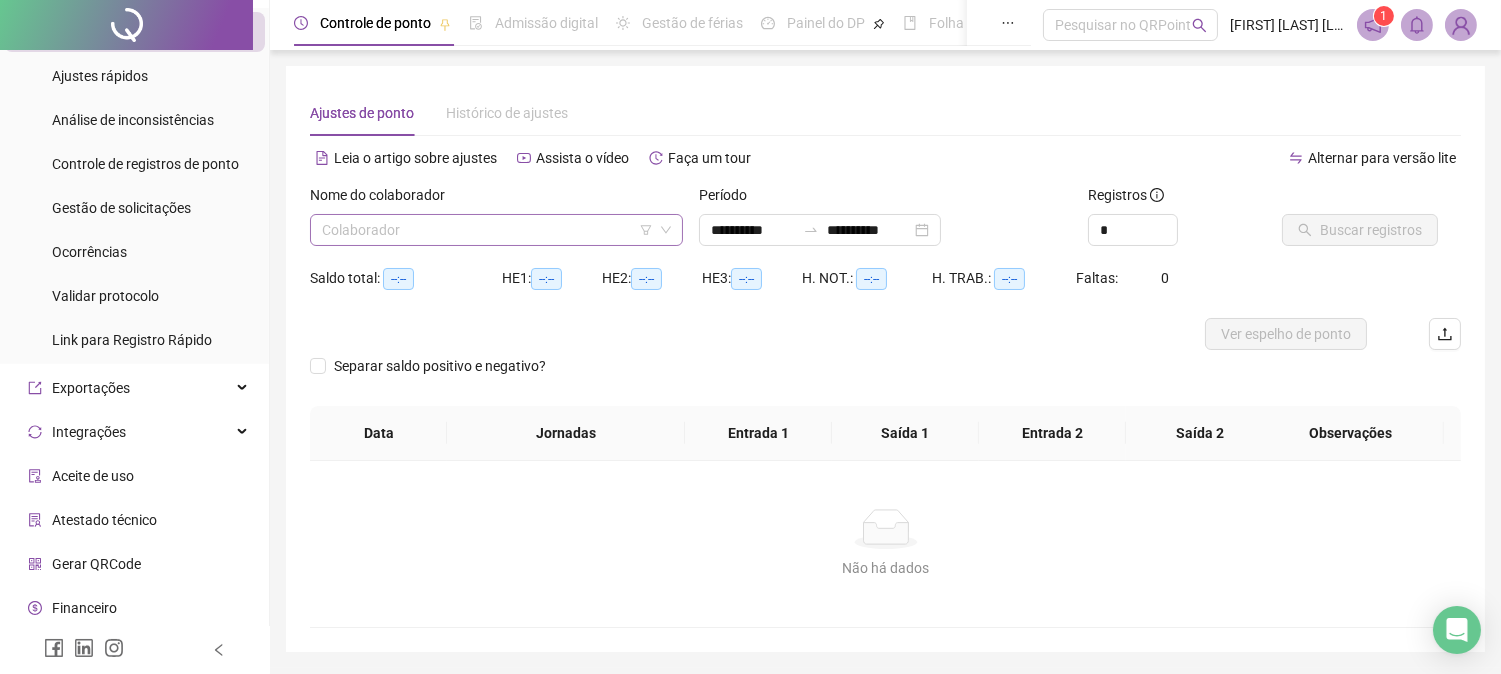 click at bounding box center [487, 230] 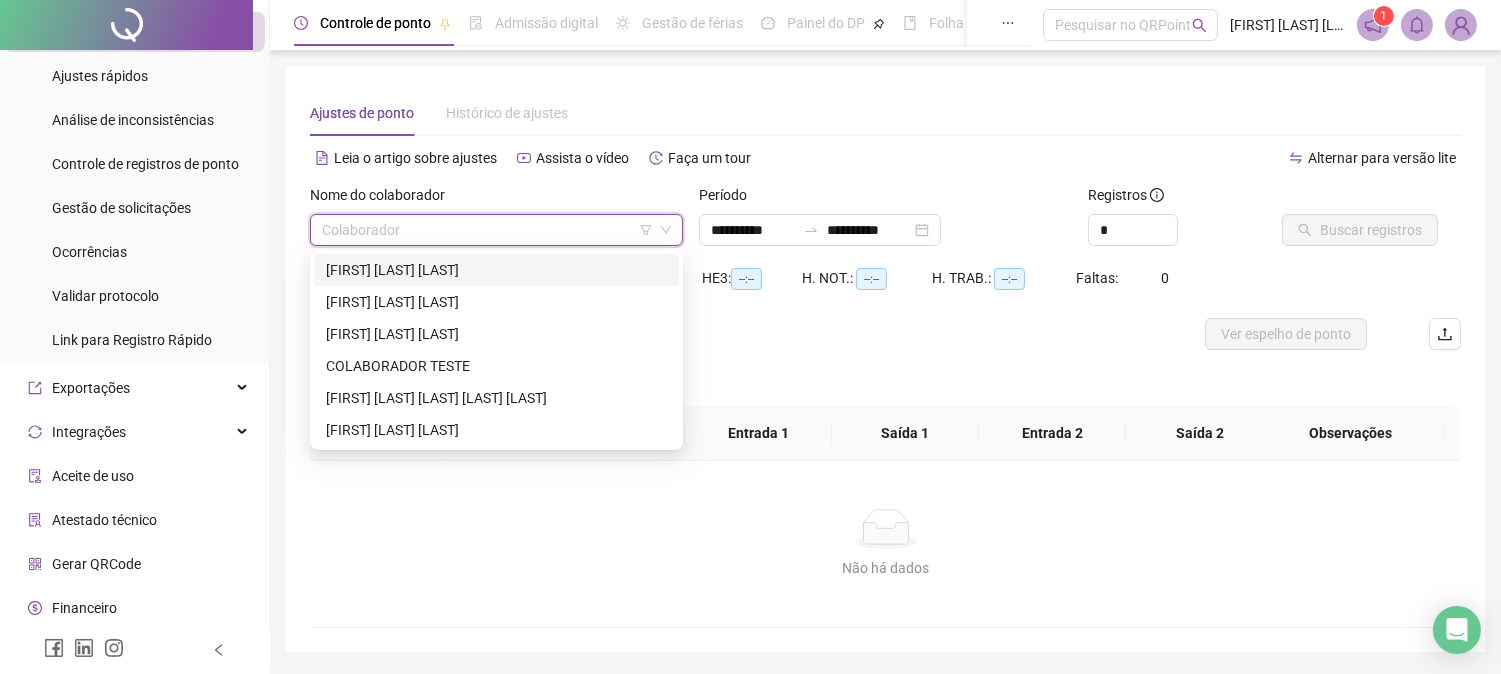 click on "[FIRST] [LAST] [LAST]" at bounding box center [496, 270] 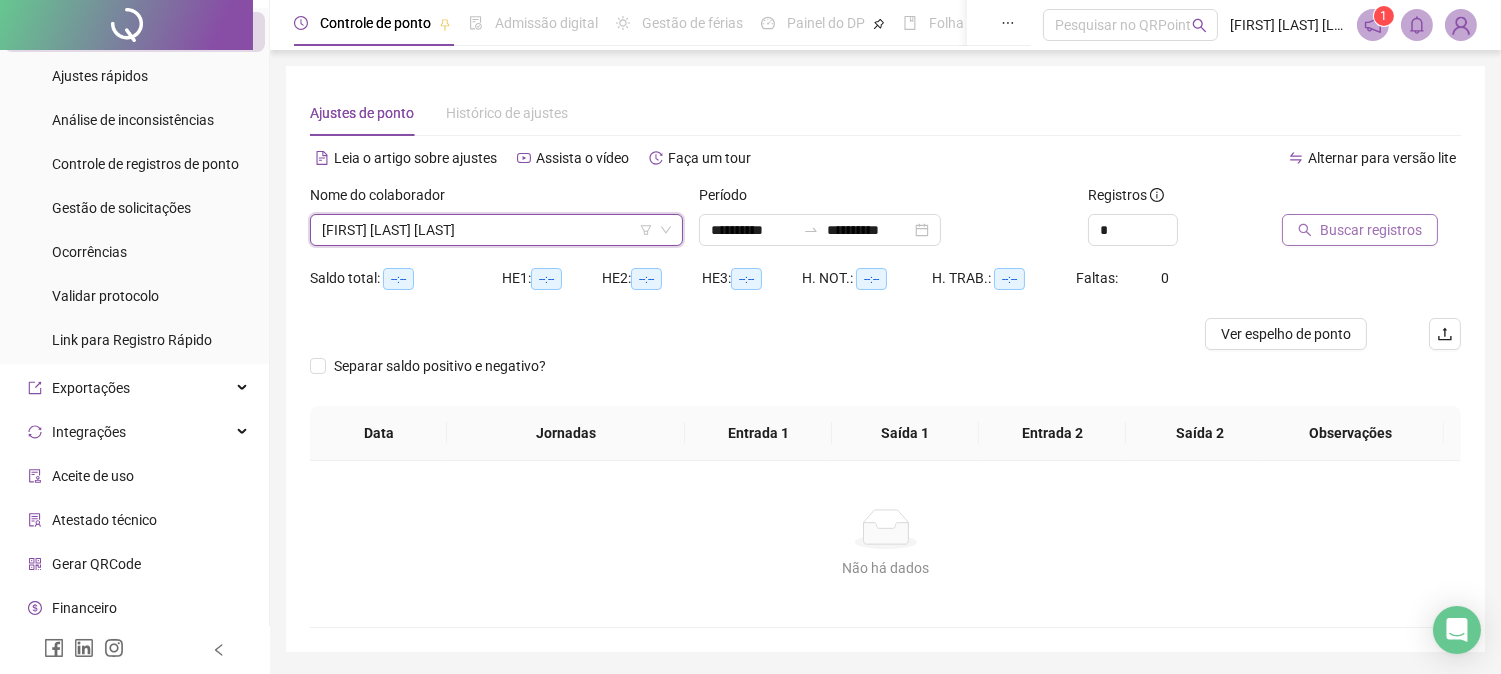 click on "Buscar registros" at bounding box center (1371, 230) 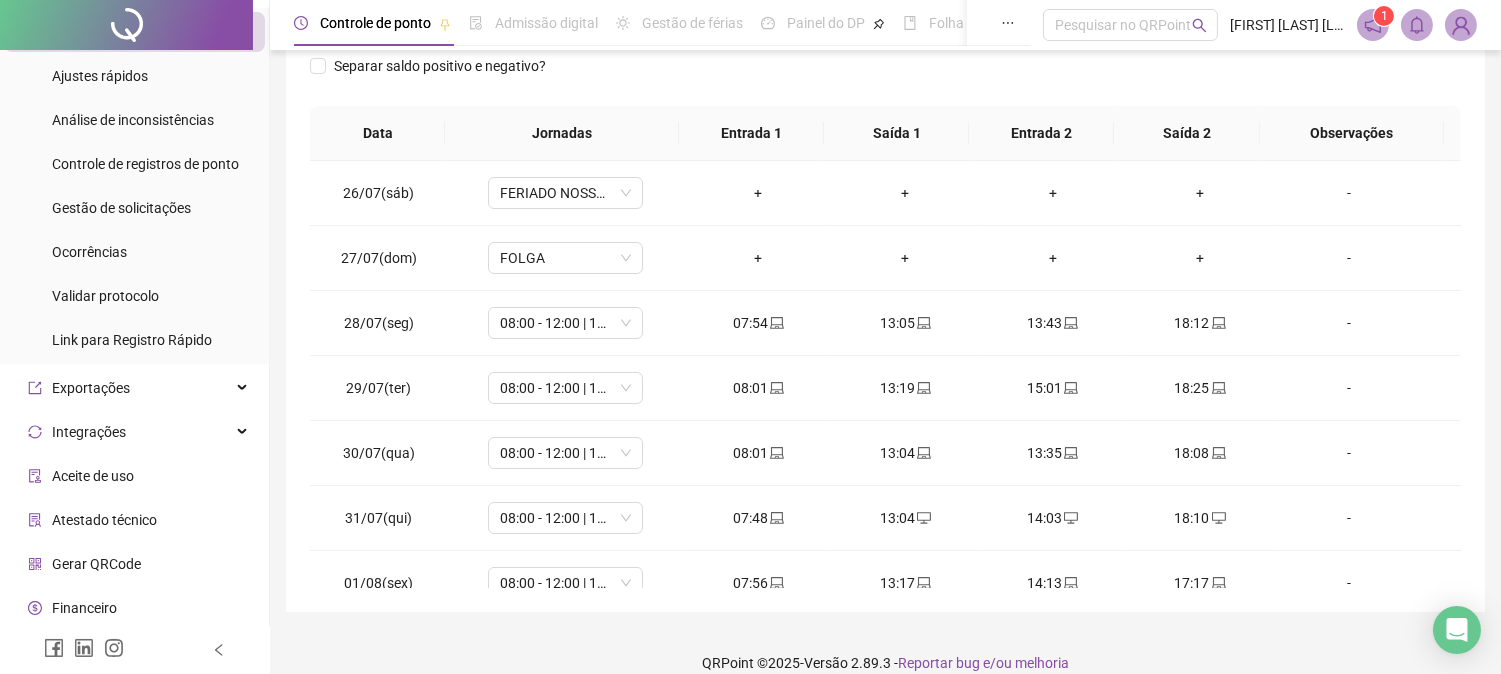 scroll, scrollTop: 347, scrollLeft: 0, axis: vertical 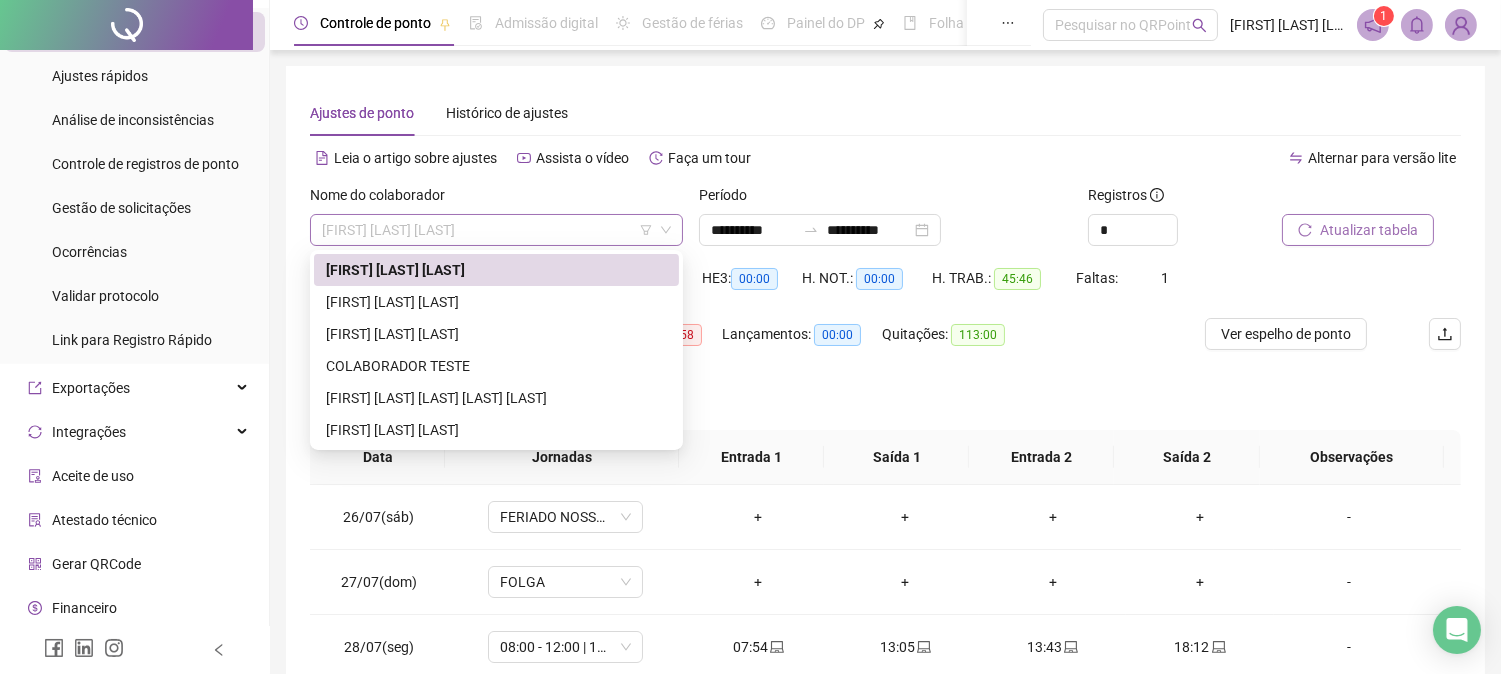 click on "[FIRST] [LAST] [LAST]" at bounding box center (496, 230) 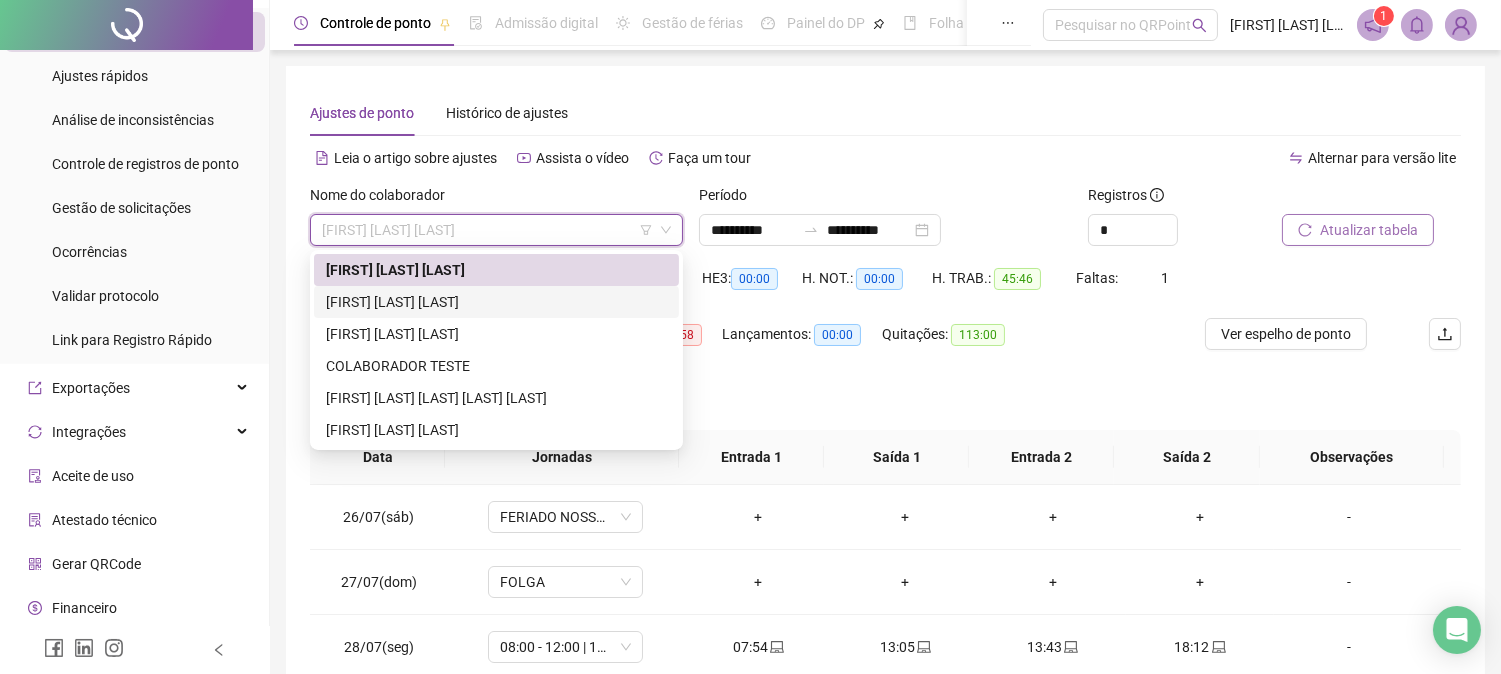 click on "[FIRST] [LAST] [LAST]" at bounding box center [496, 302] 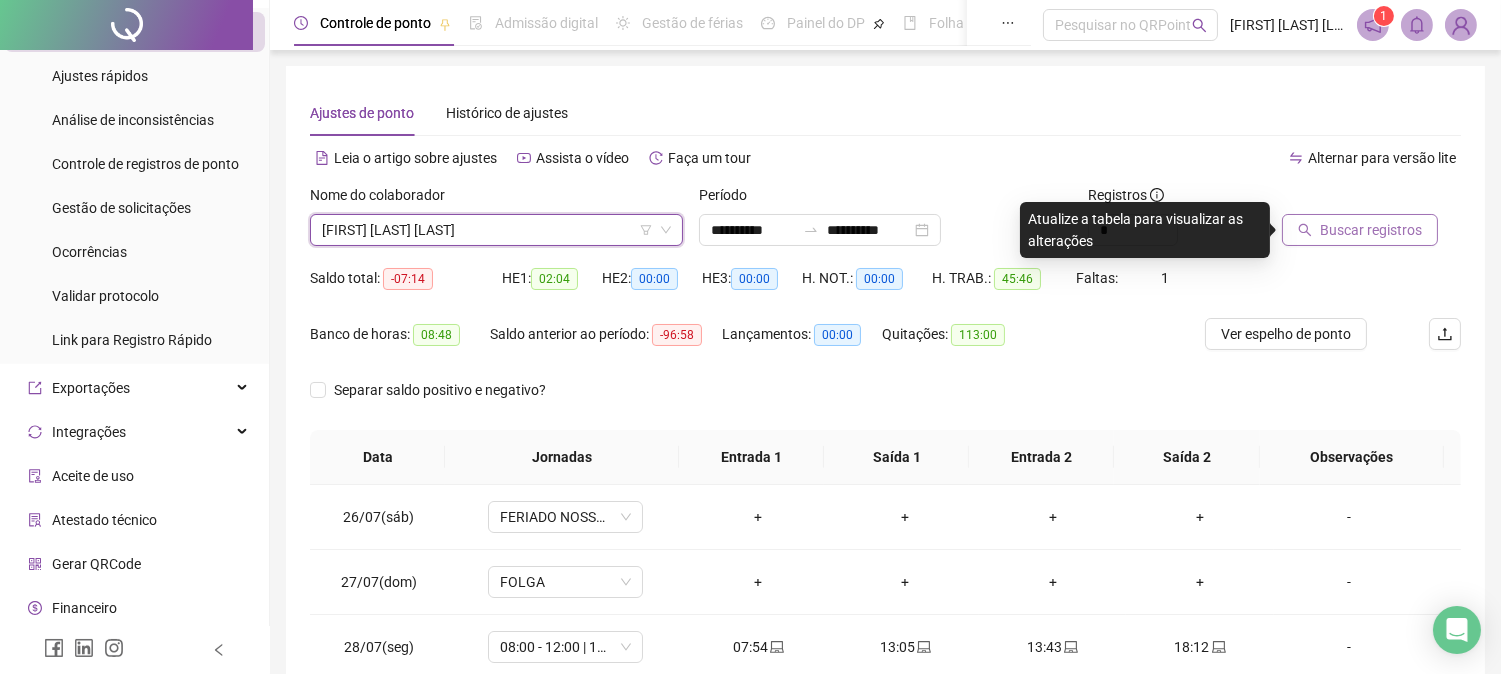 click on "Buscar registros" at bounding box center (1371, 230) 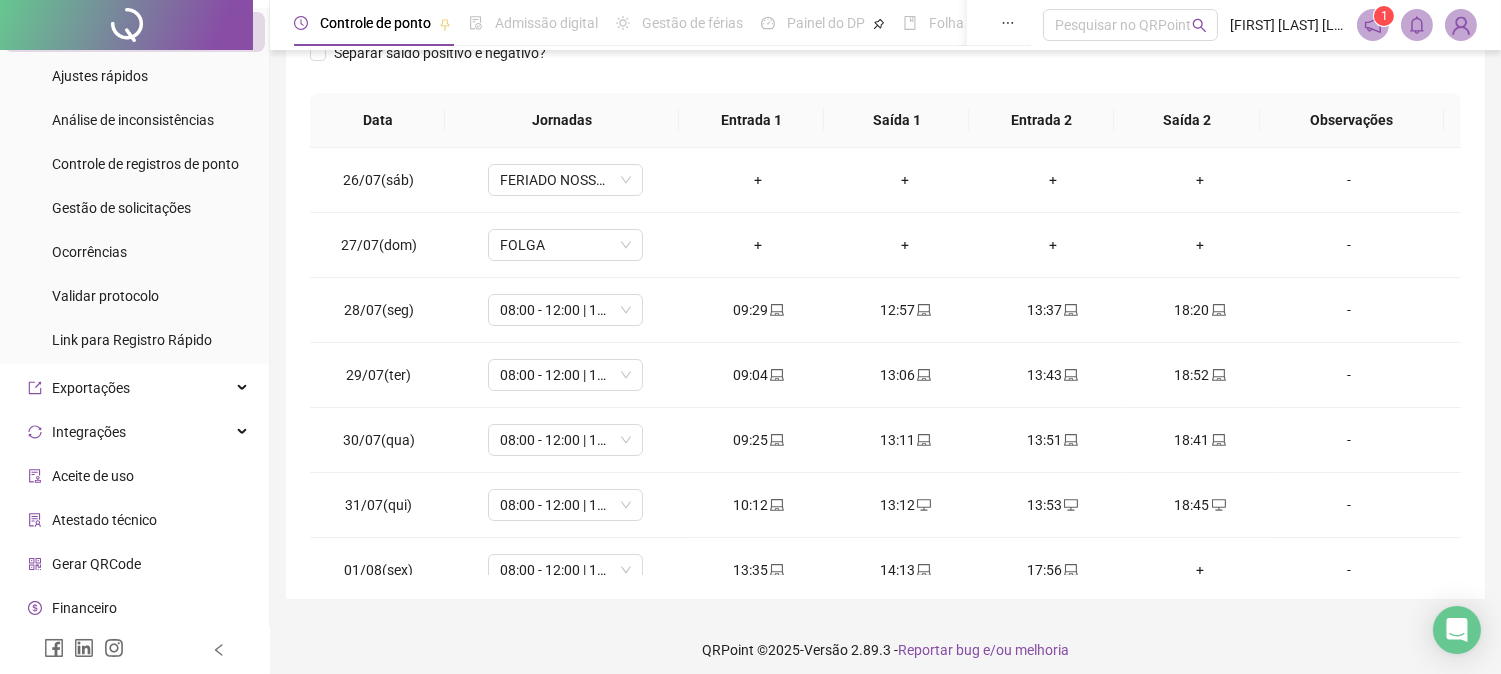 scroll, scrollTop: 347, scrollLeft: 0, axis: vertical 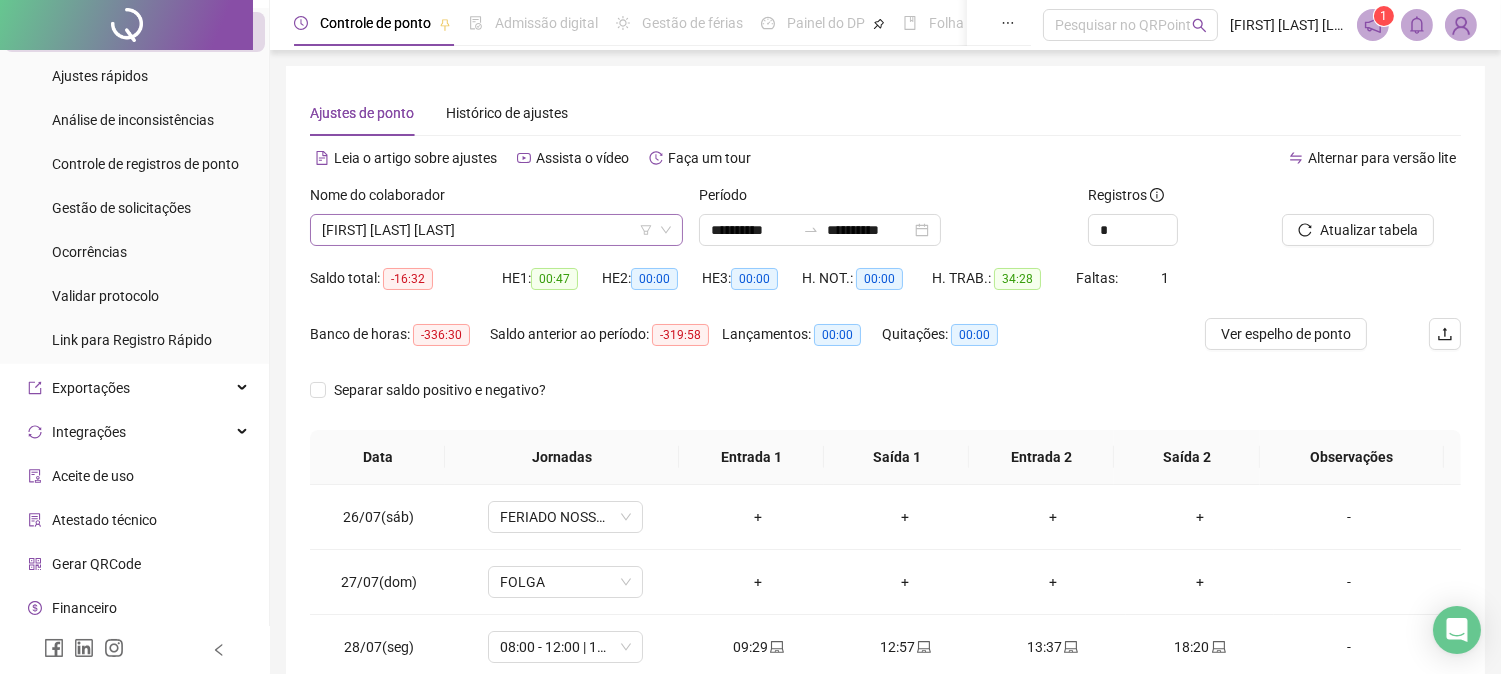 click on "[FIRST] [LAST] [LAST]" at bounding box center [496, 230] 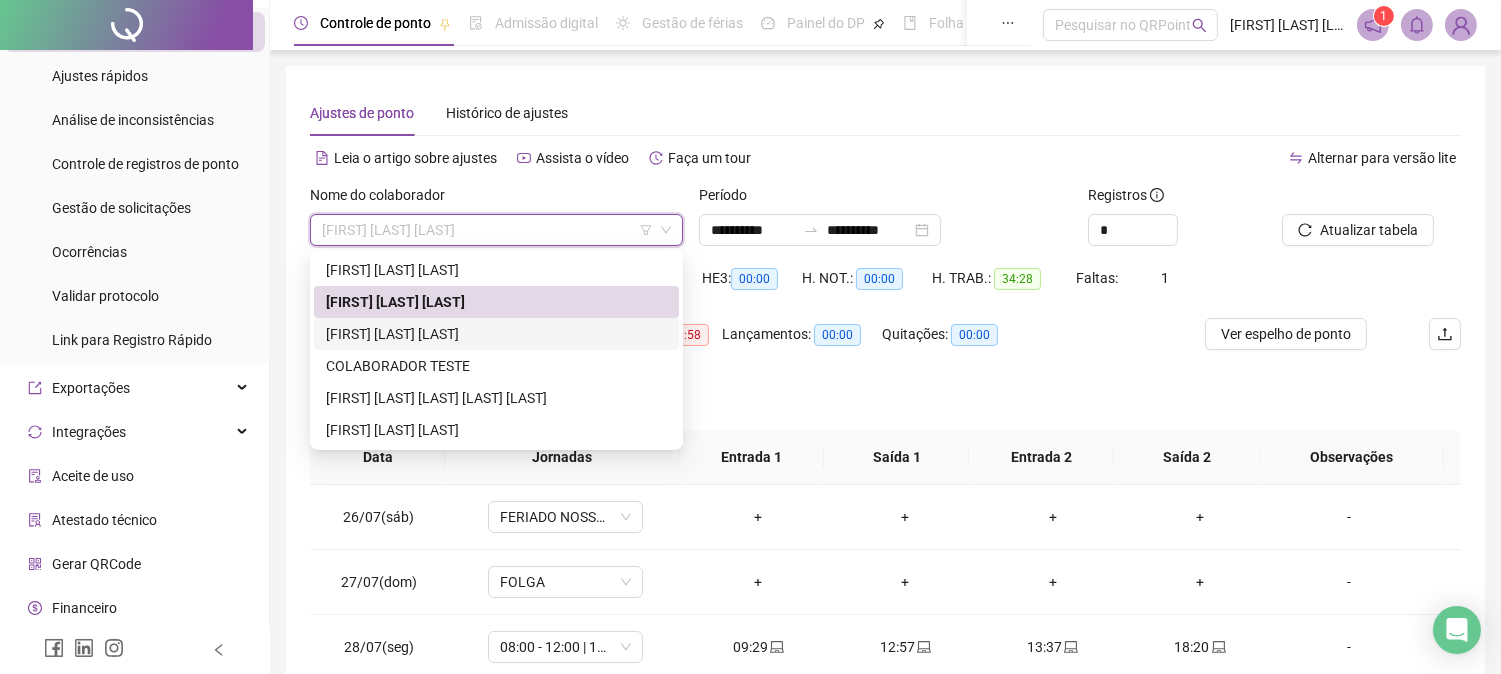 click on "[FIRST] [LAST] [LAST]" at bounding box center (496, 334) 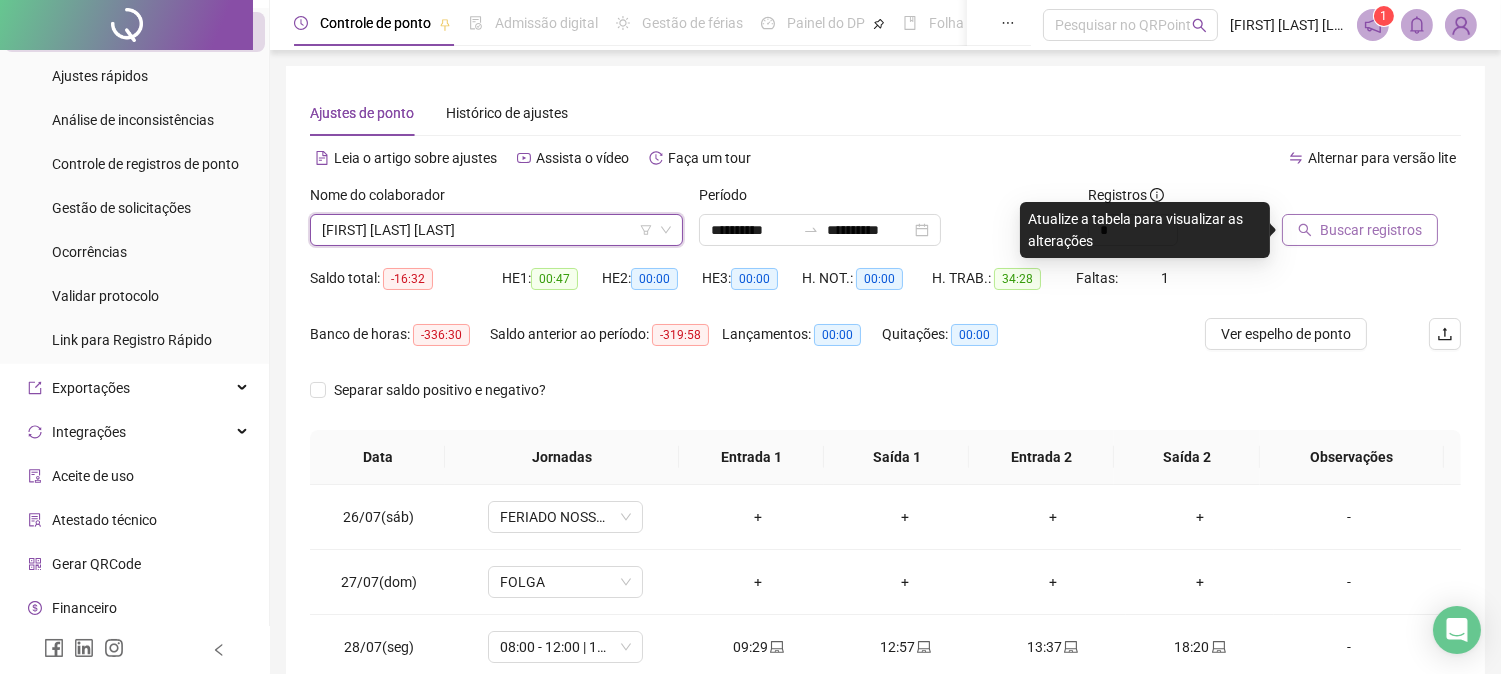 click on "Buscar registros" at bounding box center [1360, 230] 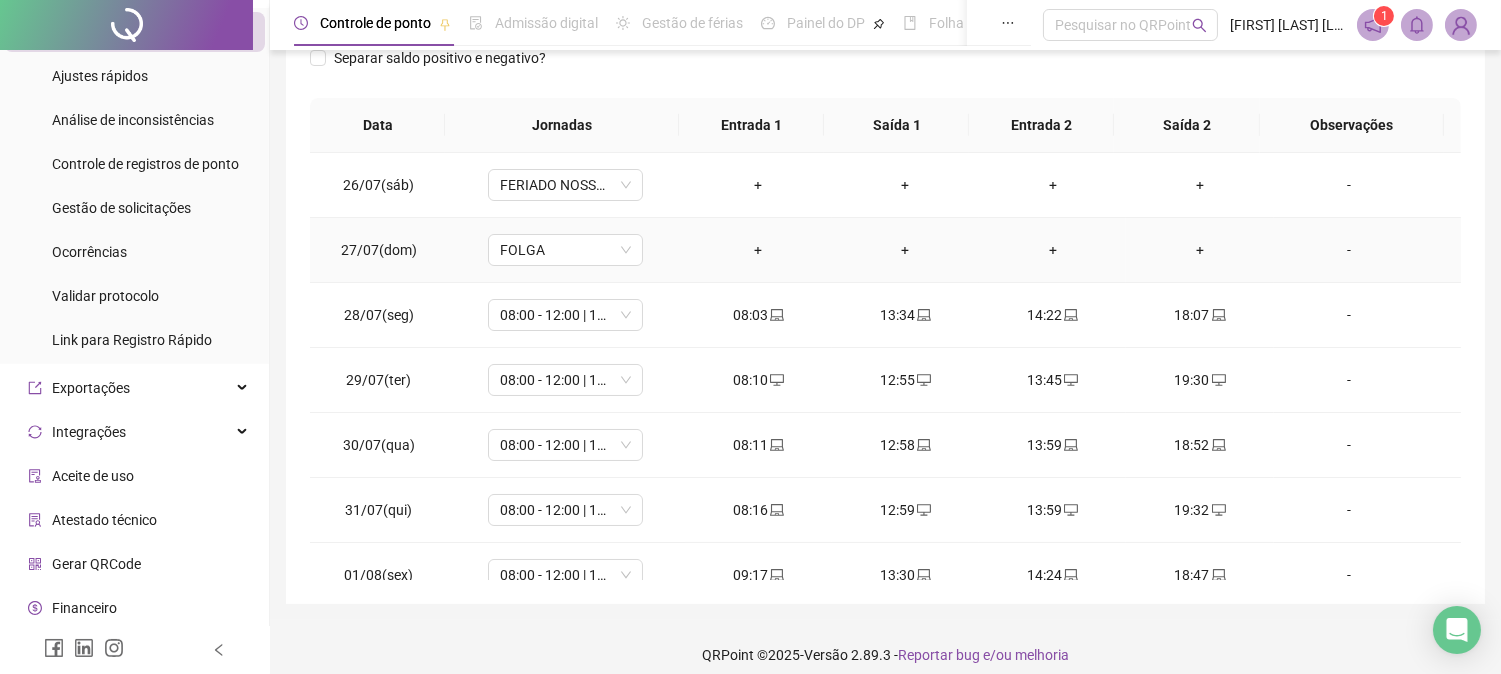 scroll, scrollTop: 347, scrollLeft: 0, axis: vertical 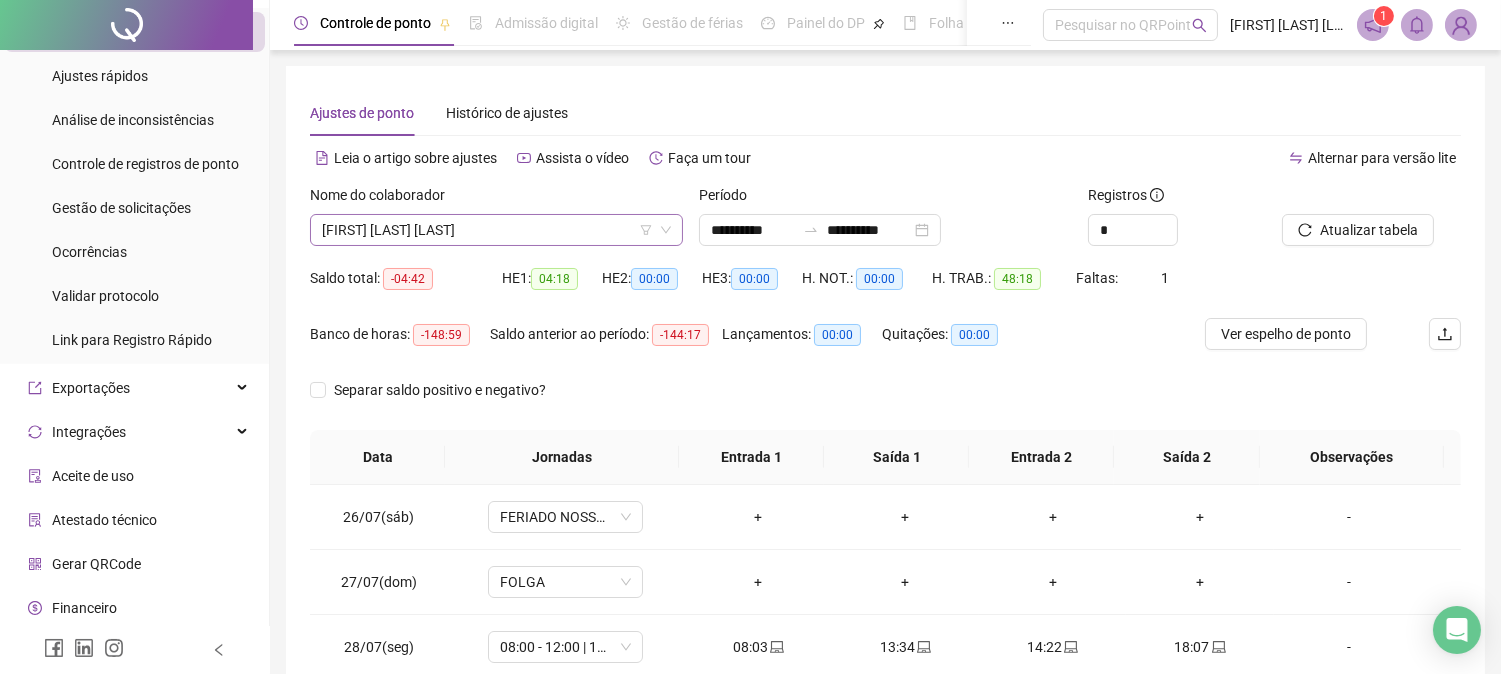 click on "[FIRST] [LAST] [LAST]" at bounding box center [496, 230] 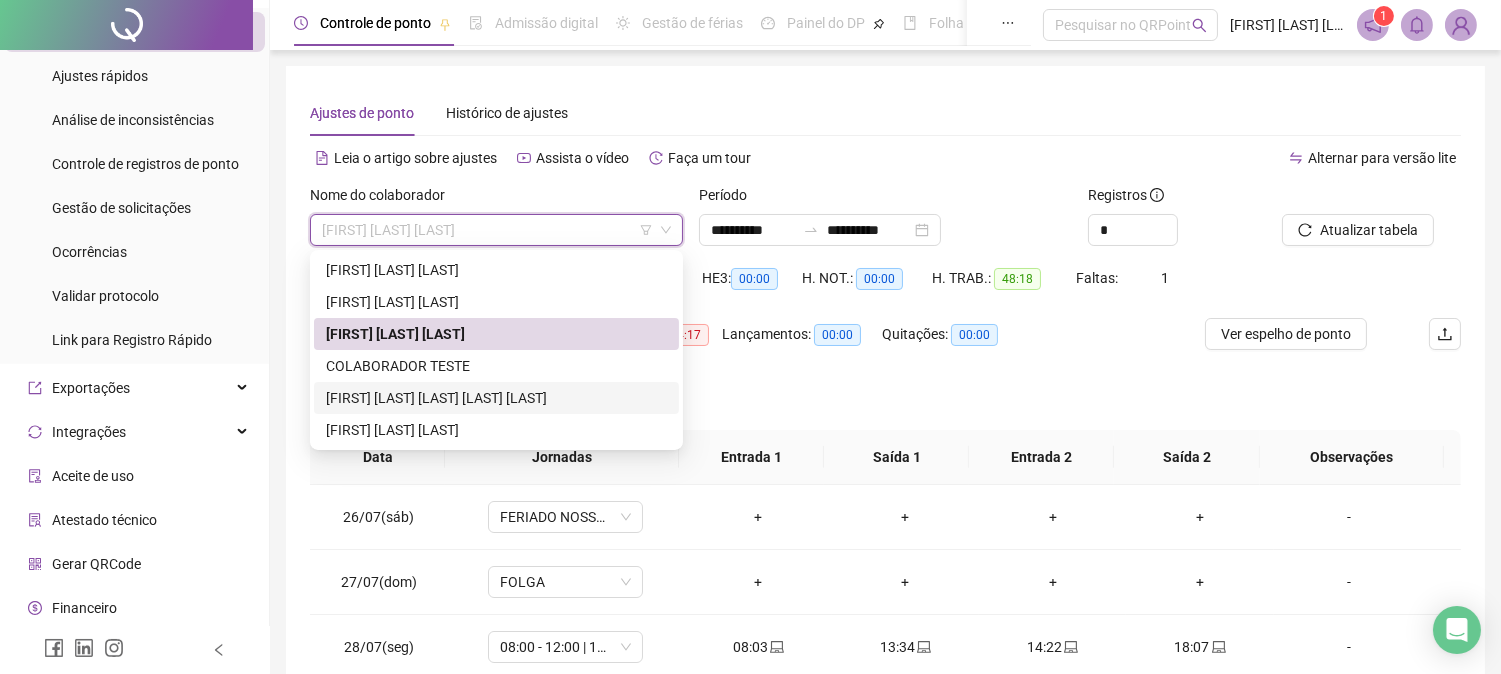 click on "[FIRST] [LAST] [LAST] [LAST] [LAST]" at bounding box center [496, 398] 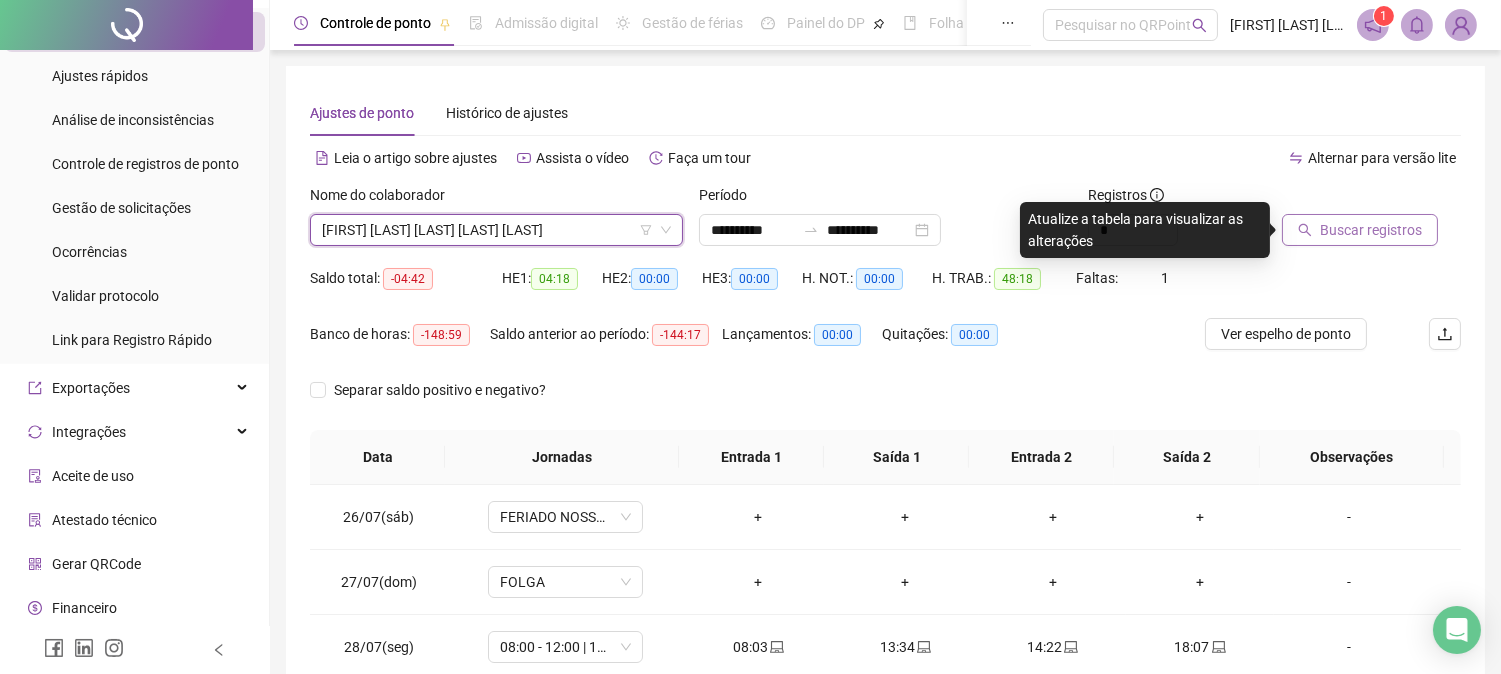 click 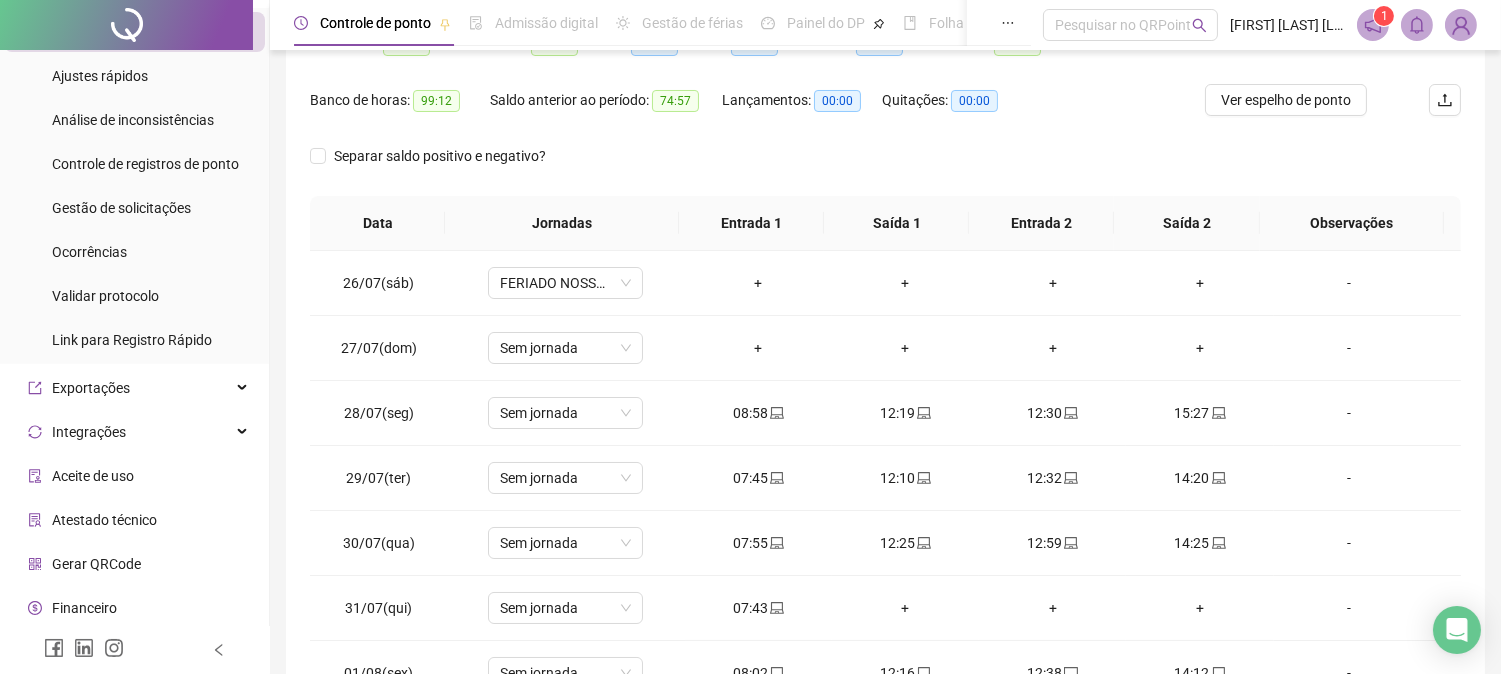 scroll, scrollTop: 347, scrollLeft: 0, axis: vertical 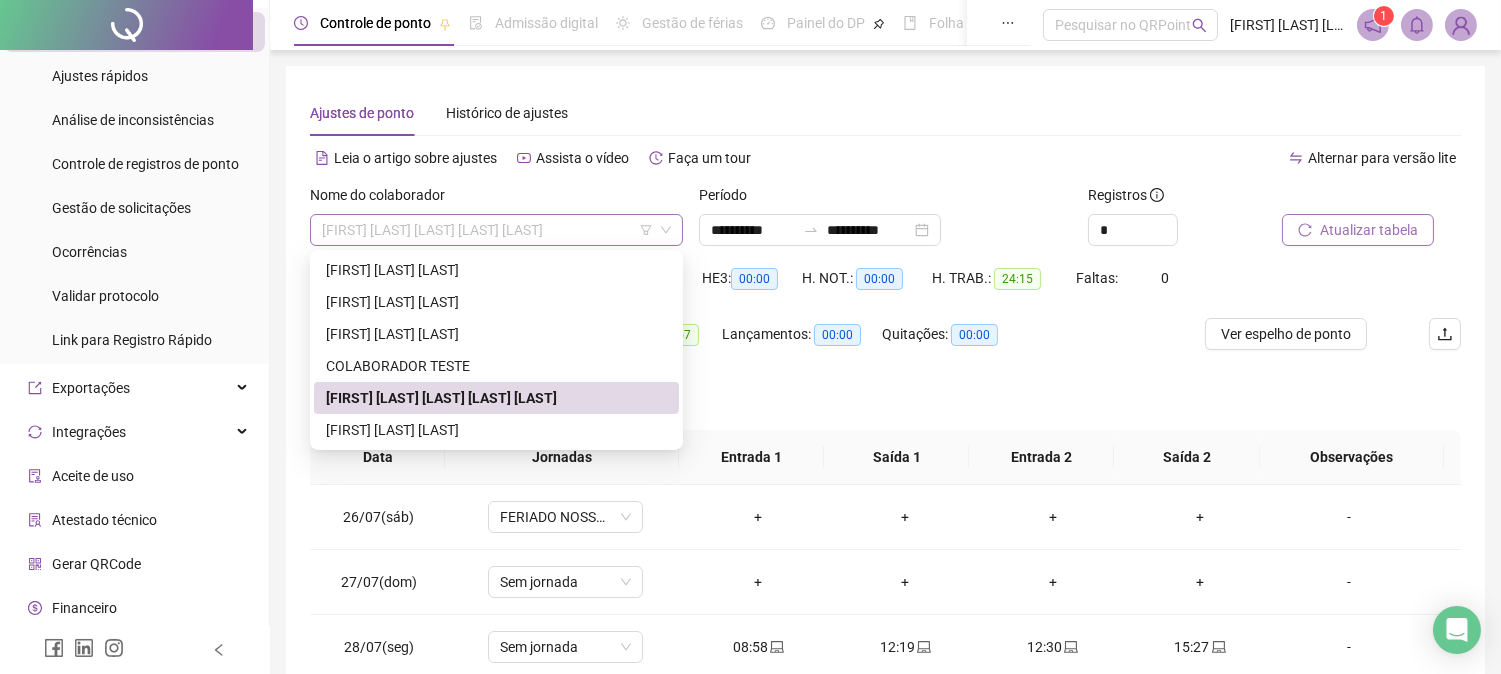 click on "[FIRST] [LAST] [LAST] [LAST] [LAST]" at bounding box center [496, 230] 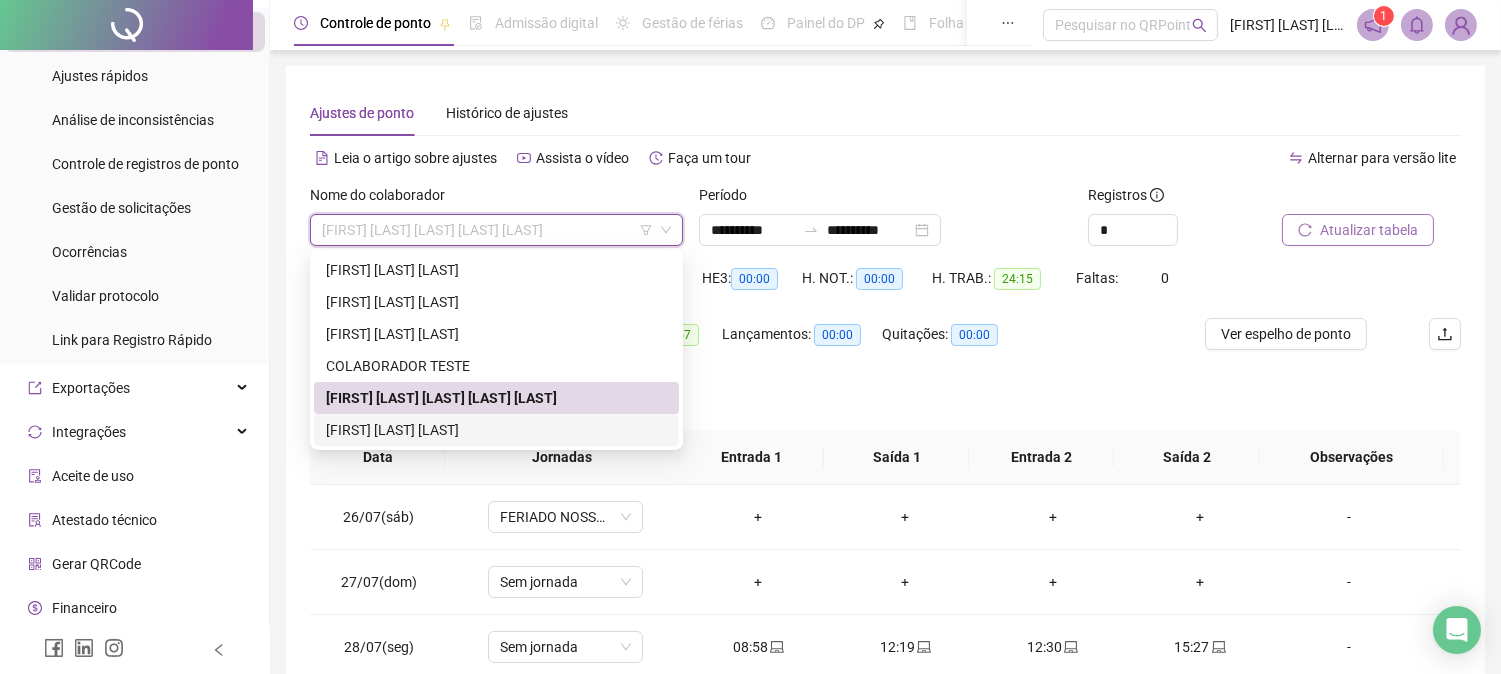 click on "[FIRST] [LAST] [LAST]" at bounding box center [496, 430] 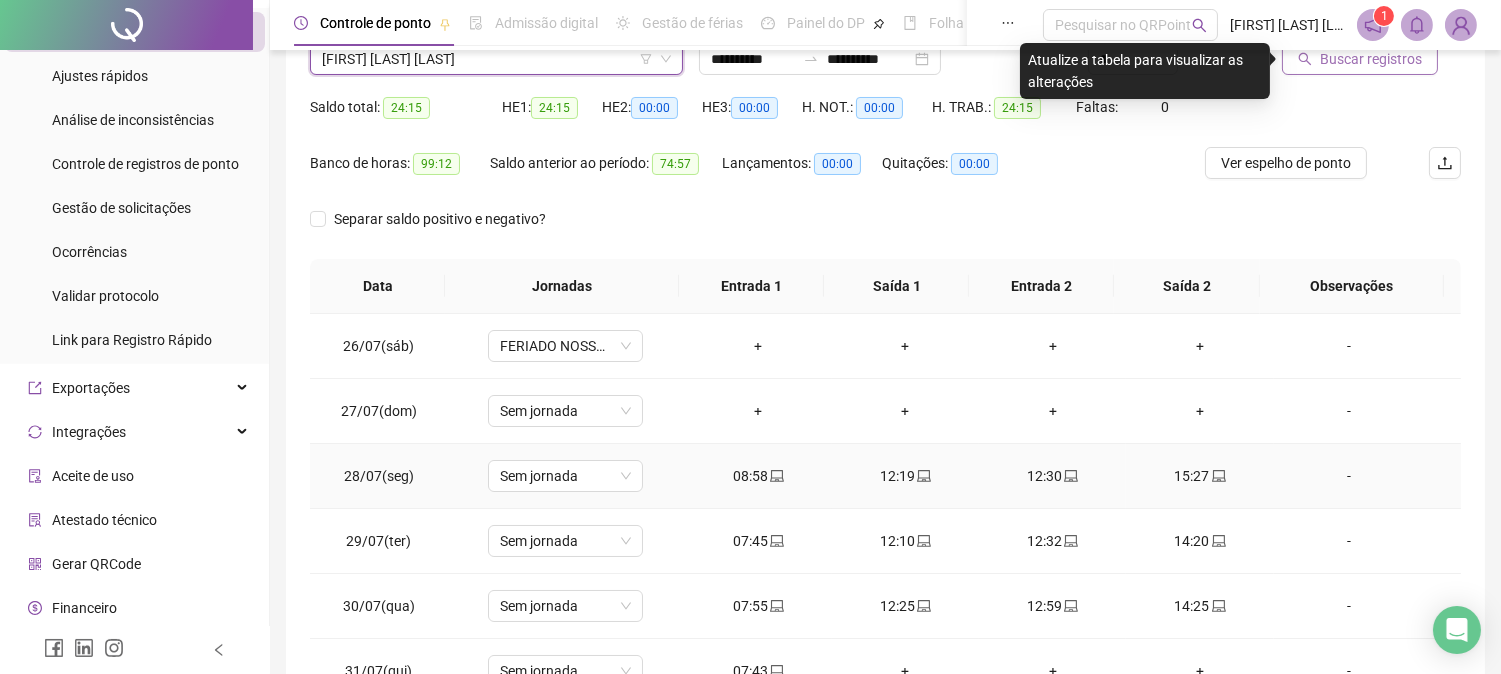 scroll, scrollTop: 347, scrollLeft: 0, axis: vertical 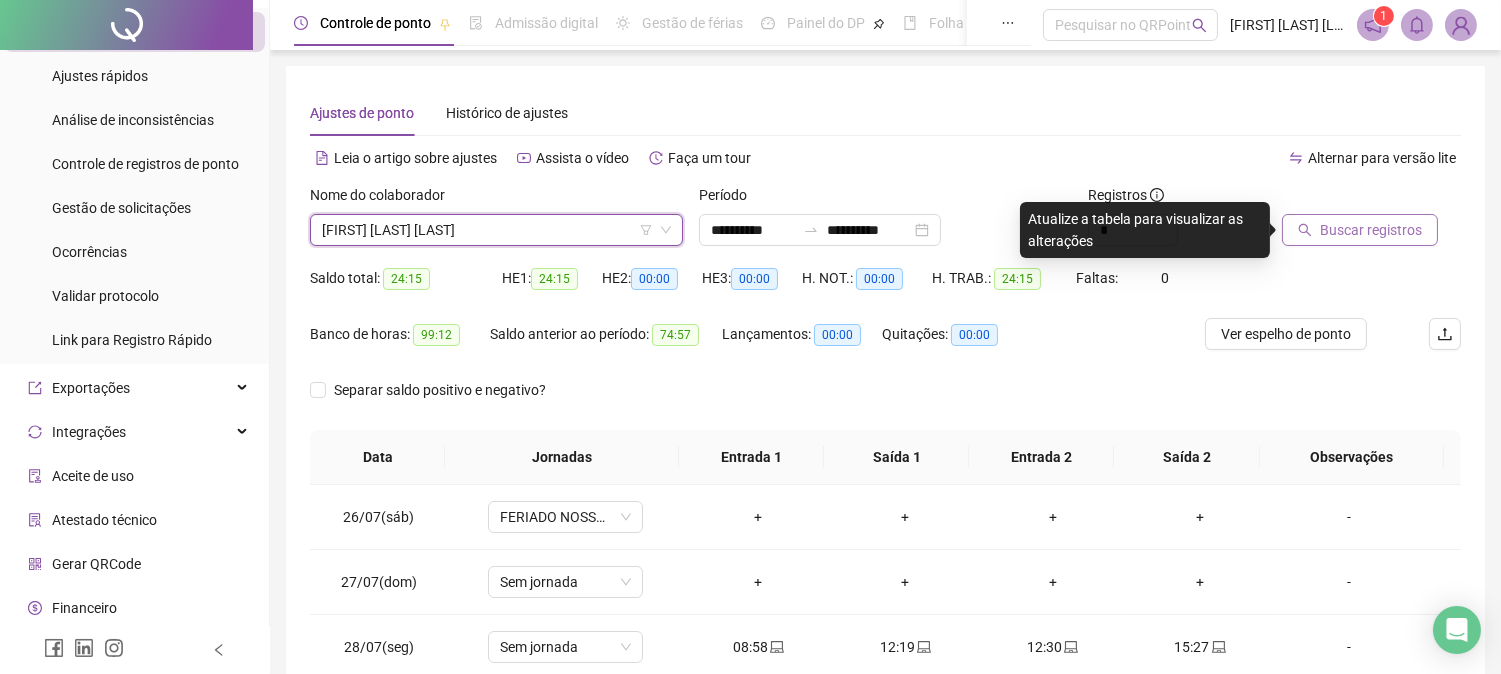 click on "Buscar registros" at bounding box center (1371, 230) 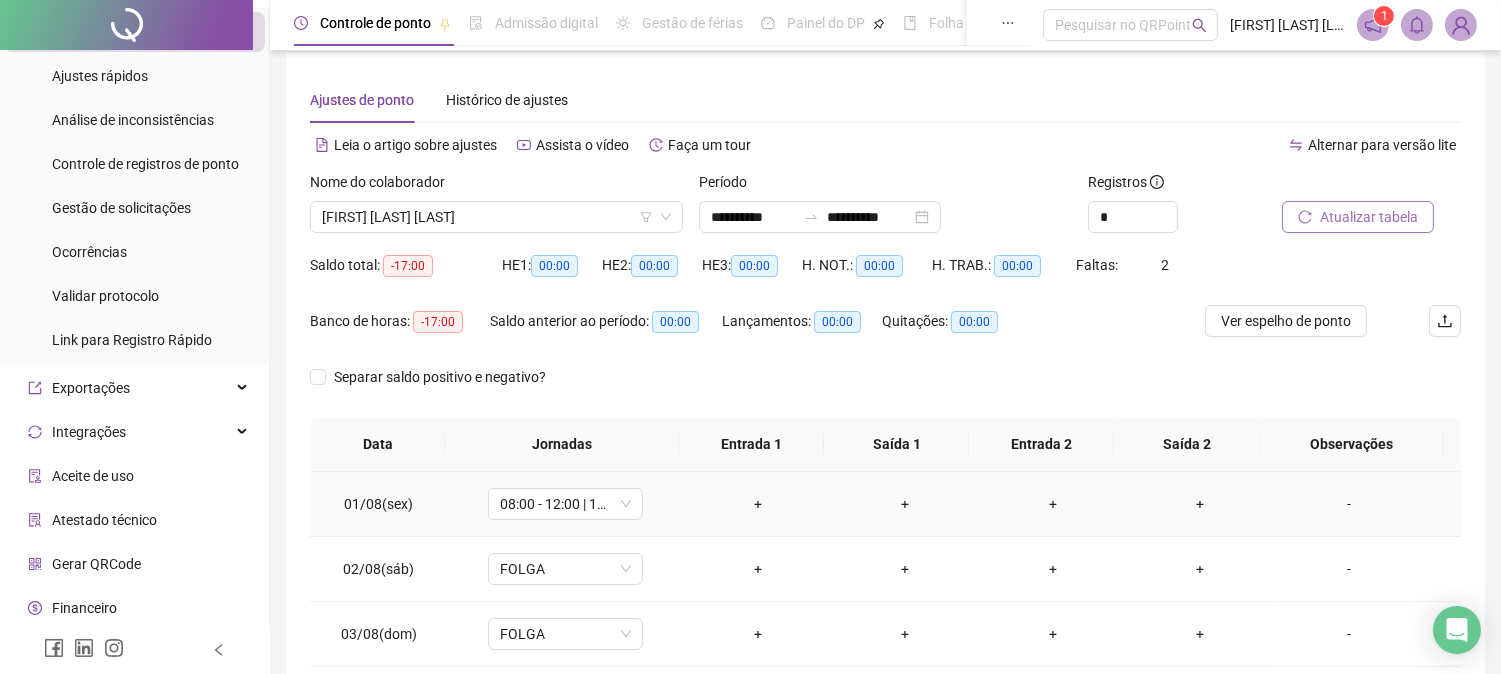 scroll, scrollTop: 0, scrollLeft: 0, axis: both 